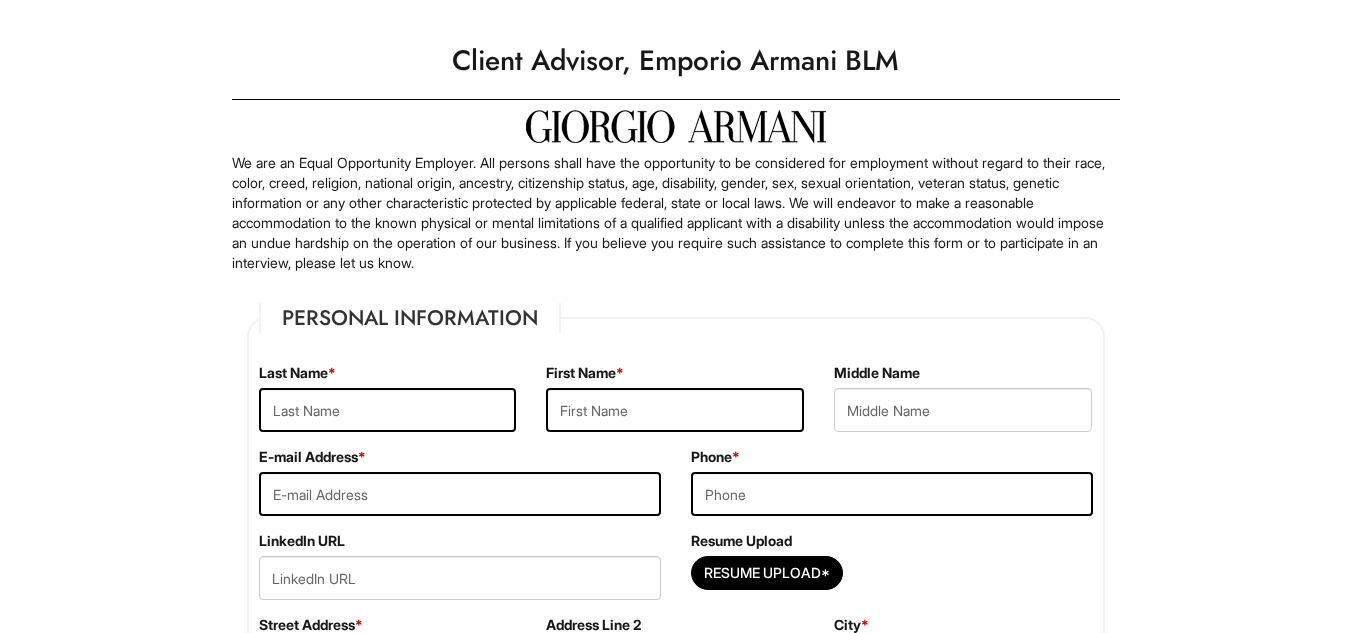 scroll, scrollTop: 0, scrollLeft: 0, axis: both 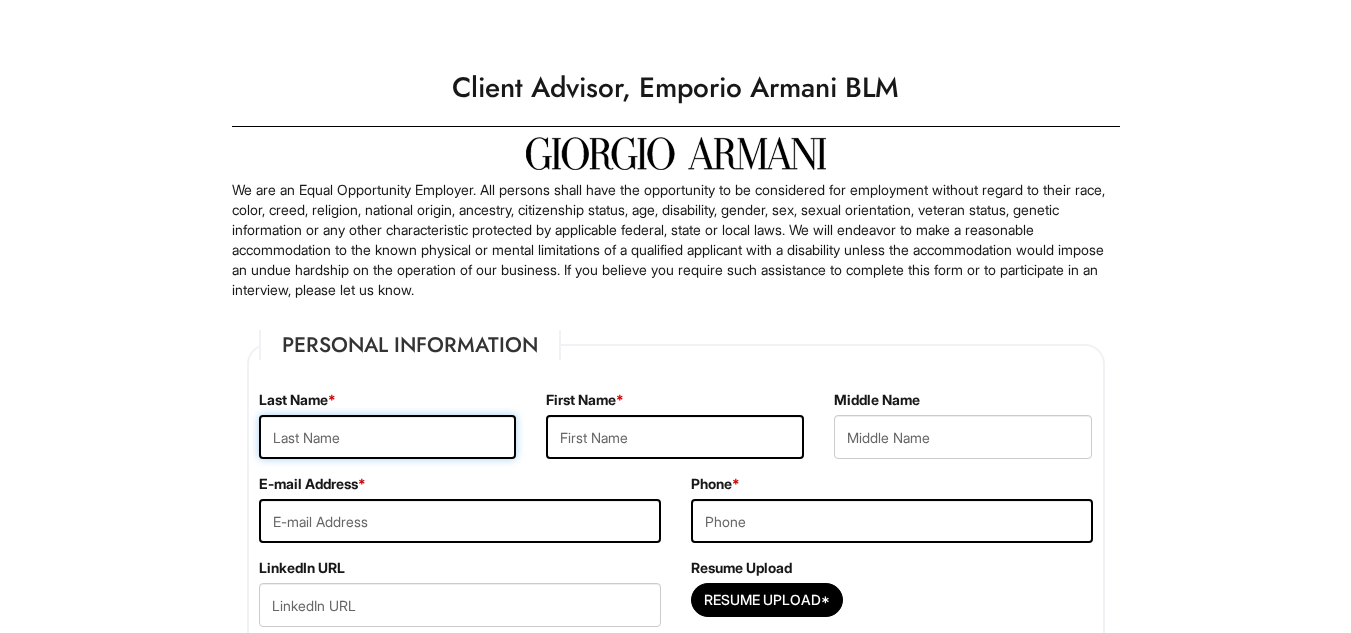 click at bounding box center [388, 437] 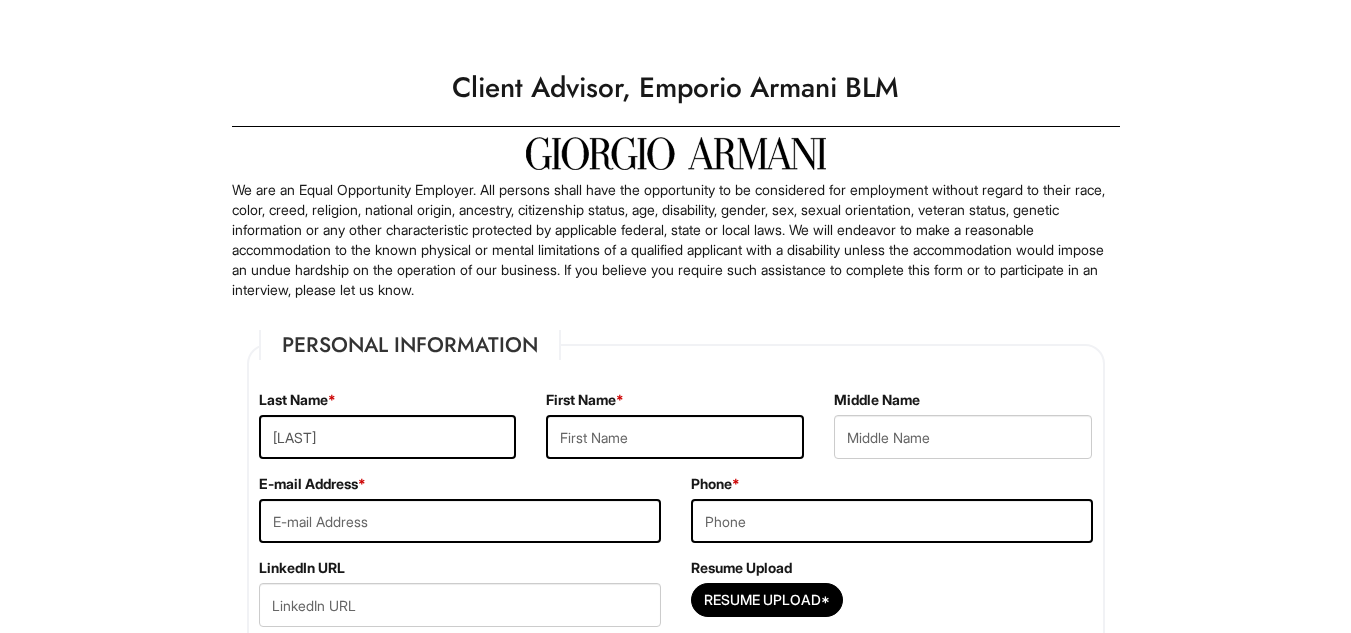 type on "[FIRST]" 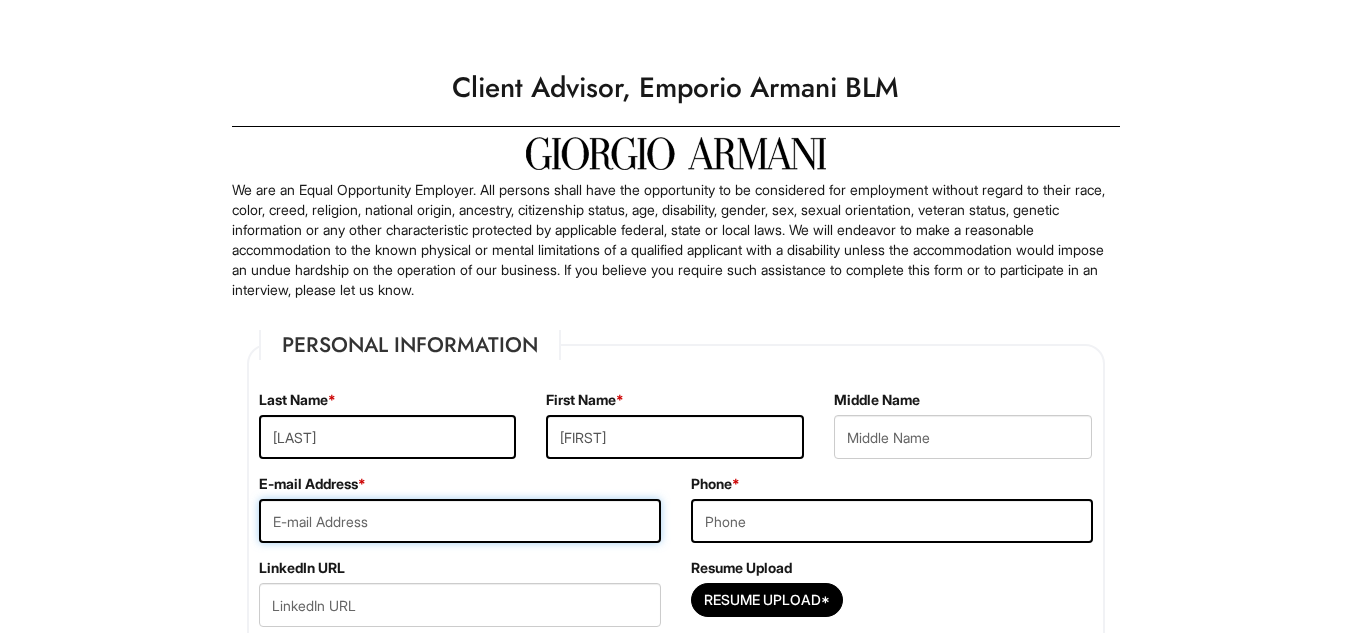 type on "[EMAIL]" 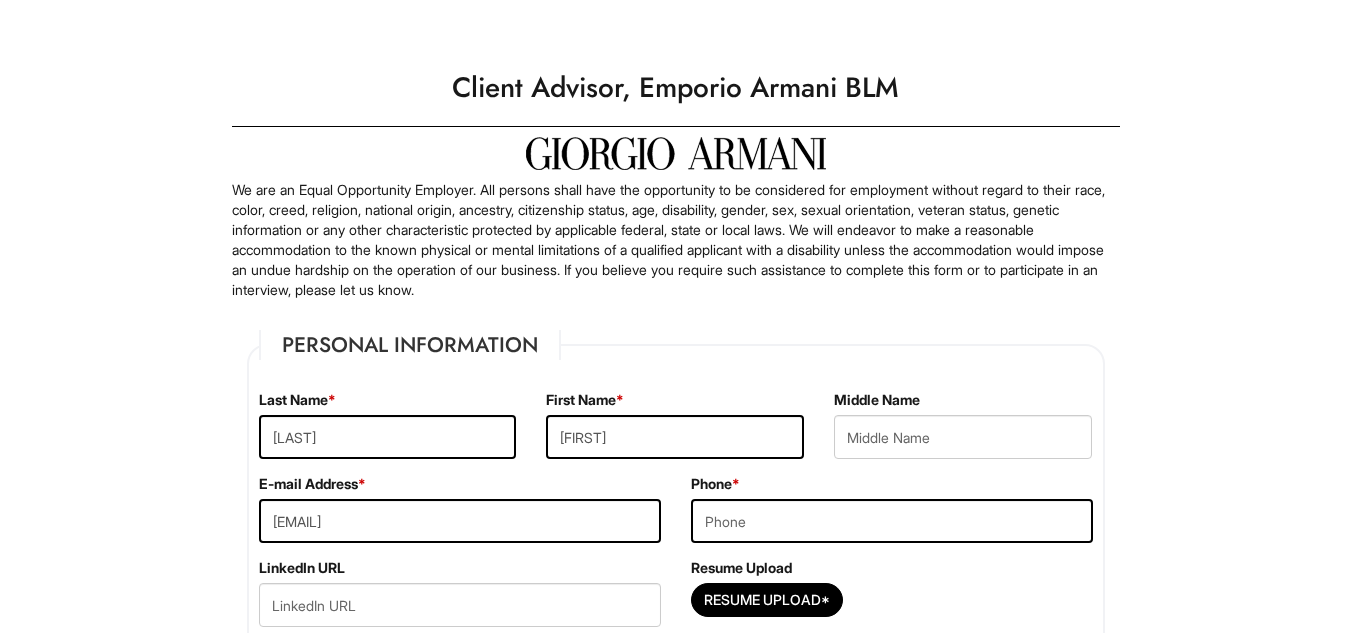 type on "[NUMBER] [STREET]" 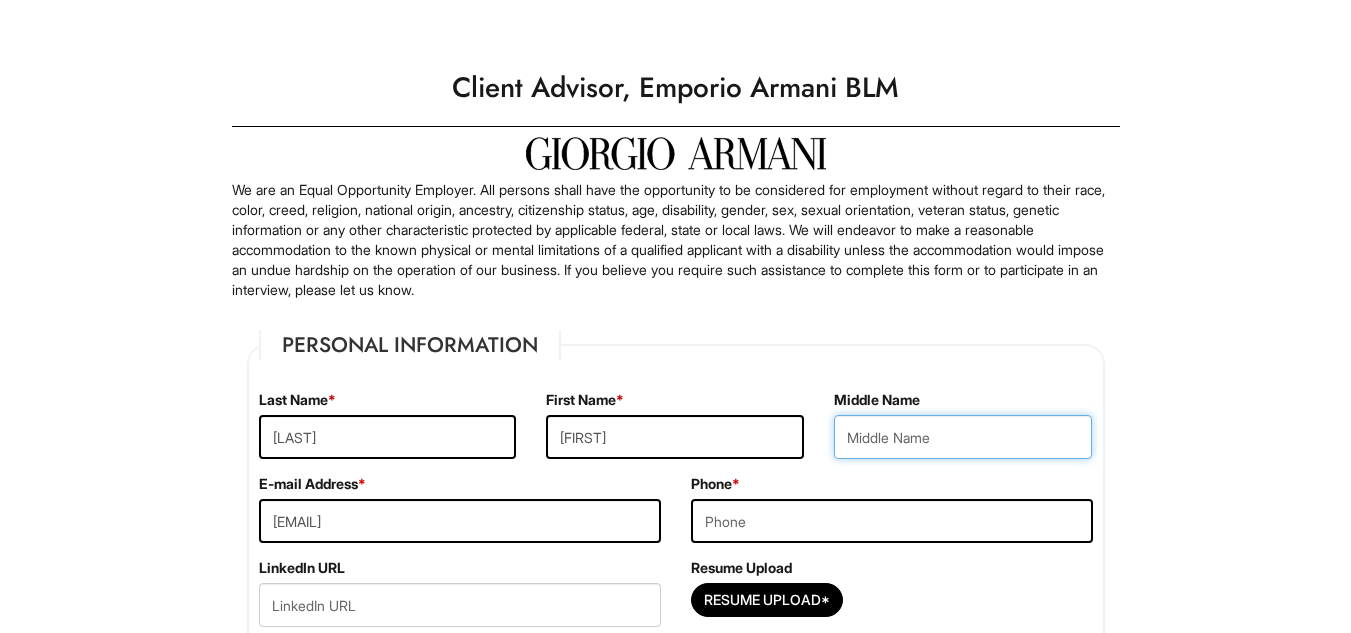 click at bounding box center (963, 437) 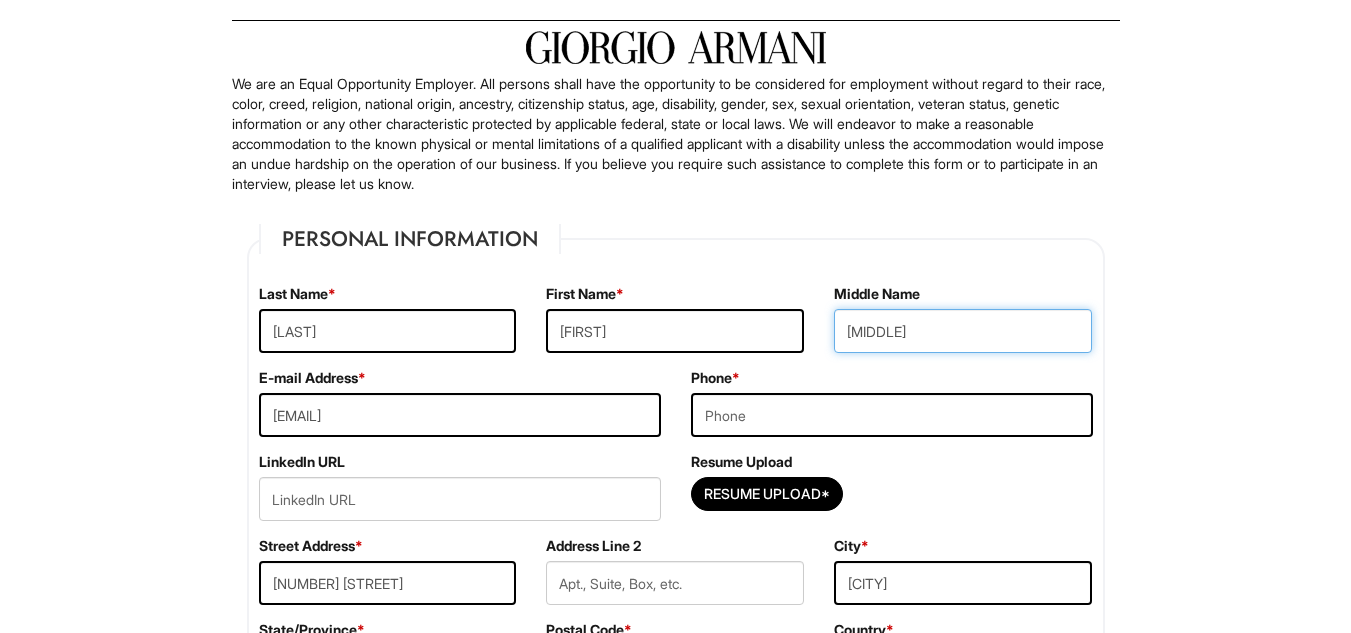 scroll, scrollTop: 133, scrollLeft: 0, axis: vertical 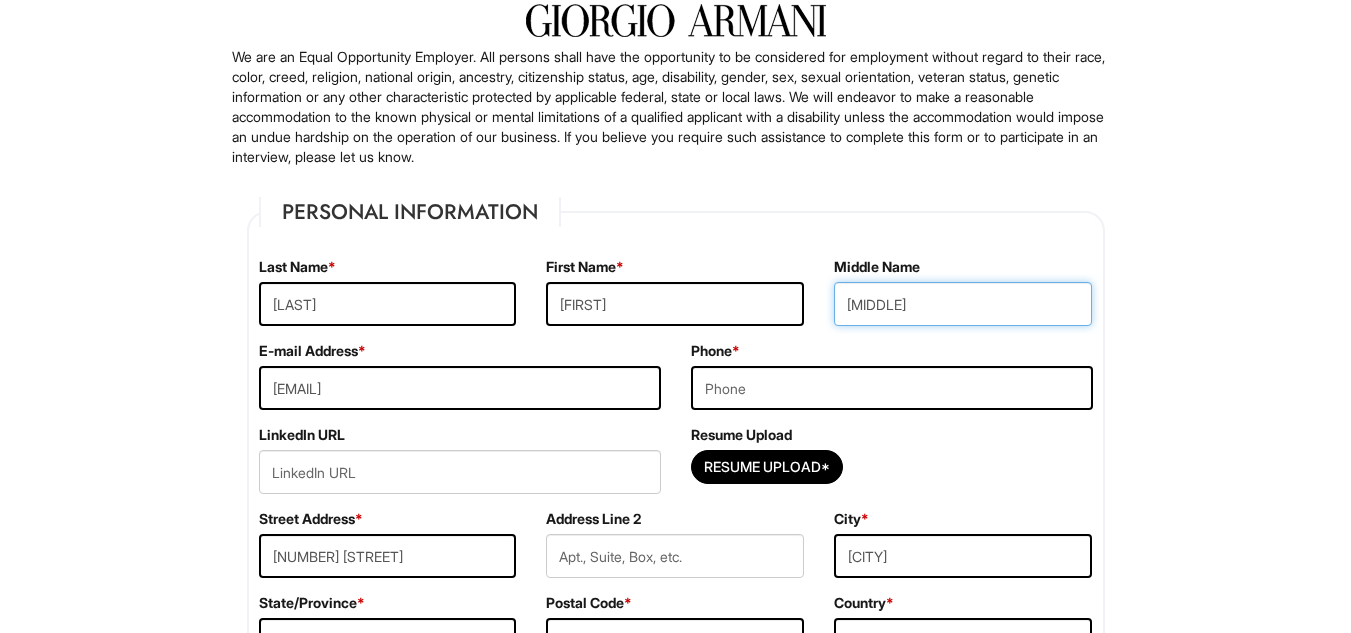 type on "[MIDDLE]" 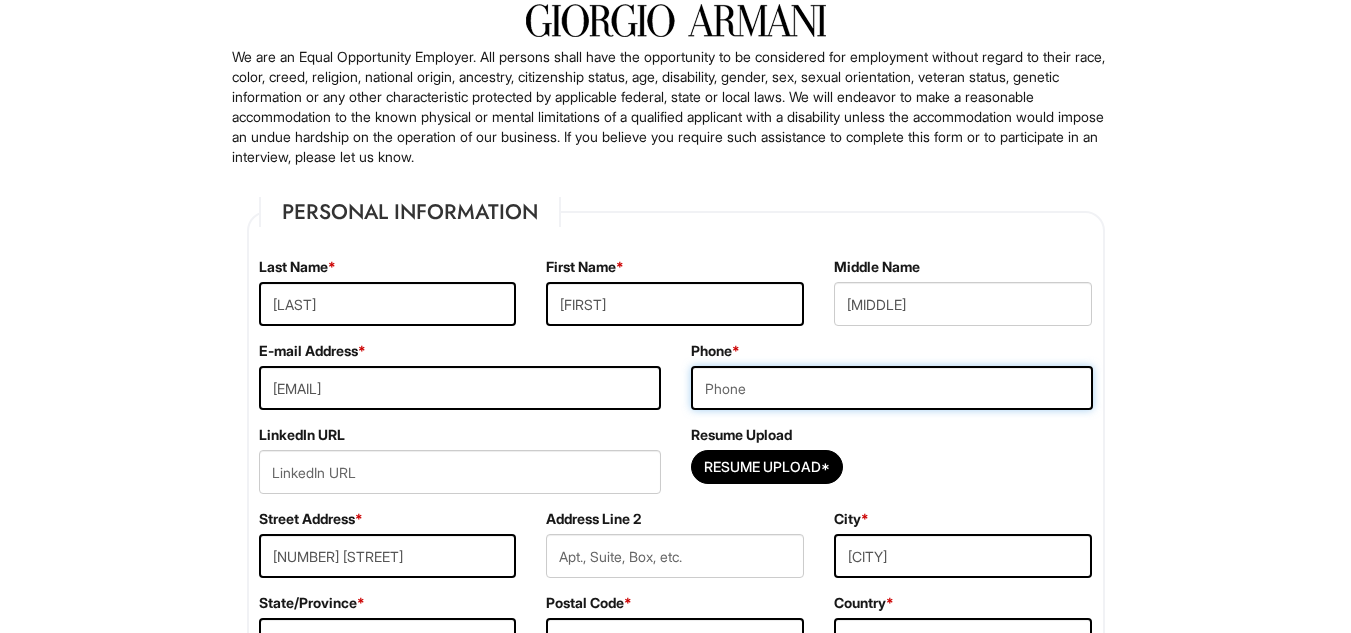 click at bounding box center [892, 388] 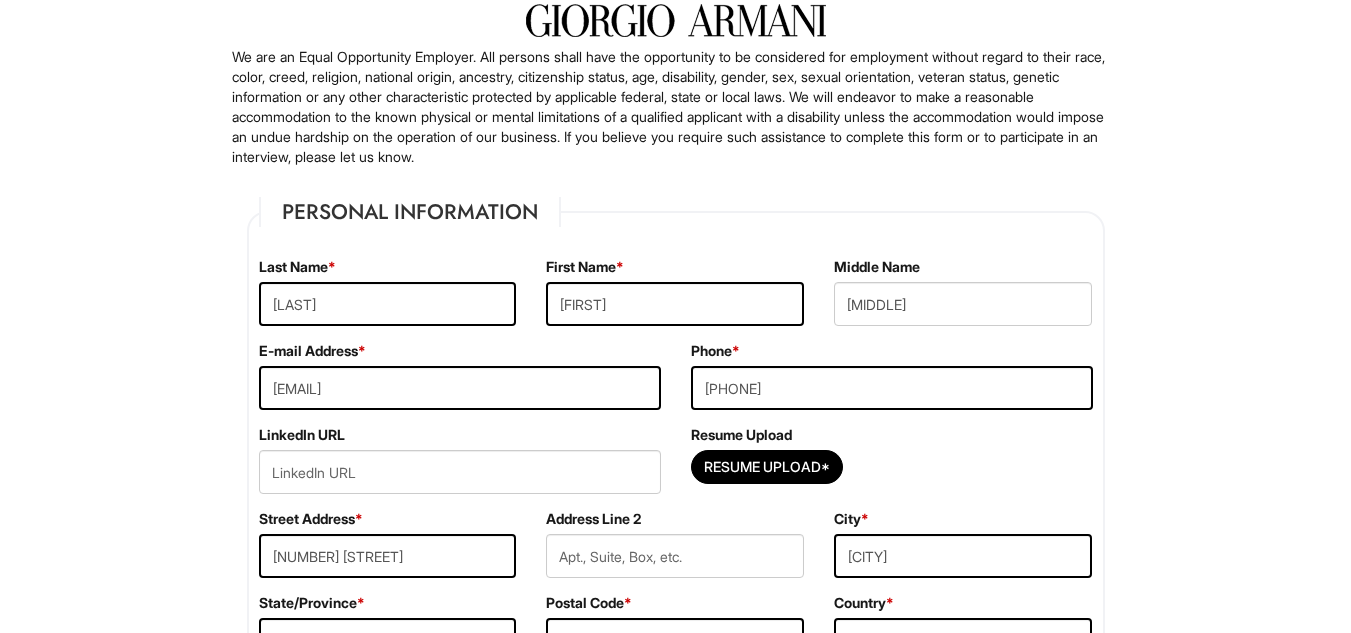 click on "Please Complete This Form 1 2 3 Client Advisor, Emporio Armani BLM PLEASE COMPLETE ALL REQUIRED FIELDS
We are an Equal Opportunity Employer. All persons shall have the opportunity to be considered for employment without regard to their race, color, creed, religion, national origin, ancestry, citizenship status, age, disability, gender, sex, sexual orientation, veteran status, genetic information or any other characteristic protected by applicable federal, state or local laws. We will endeavor to make a reasonable accommodation to the known physical or mental limitations of a qualified applicant with a disability unless the accommodation would impose an undue hardship on the operation of our business. If you believe you require such assistance to complete this form or to participate in an interview, please let us know.
Personal Information
Last Name  *   [LAST]
First Name  *   [FIRST]
Middle Name   [MIDDLE]
E-mail Address  *   [EMAIL]
Phone  *   [PHONE]" at bounding box center (675, 1833) 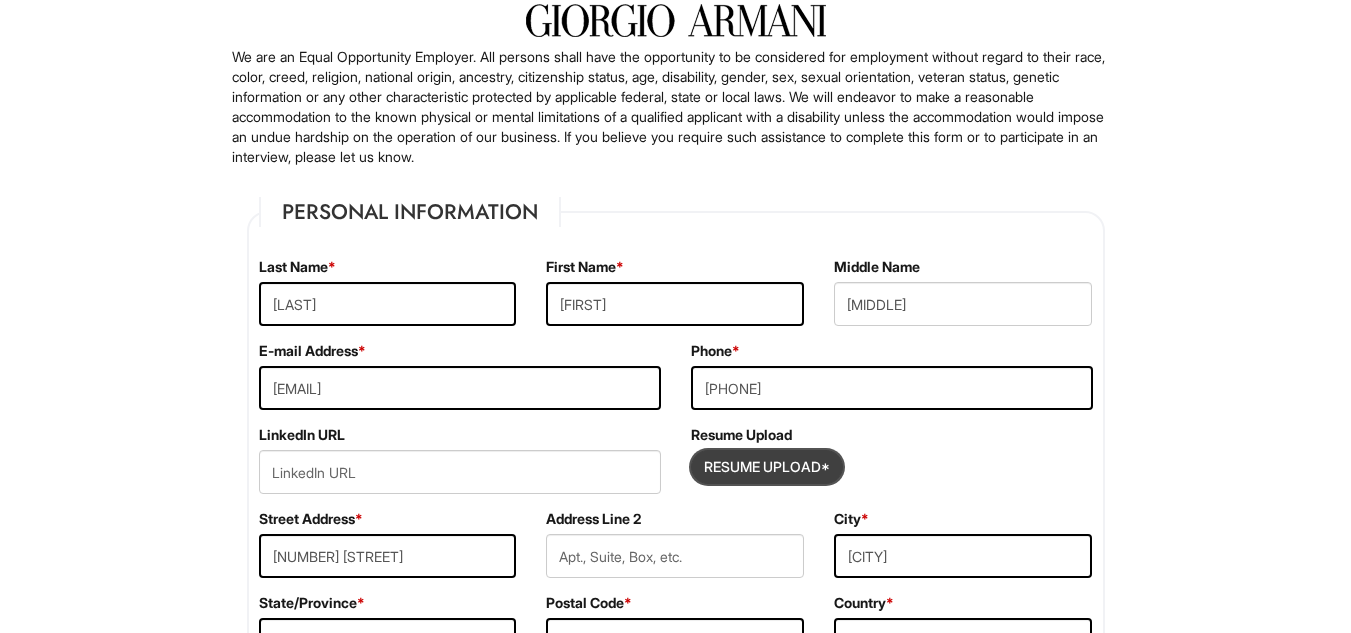 click at bounding box center (767, 467) 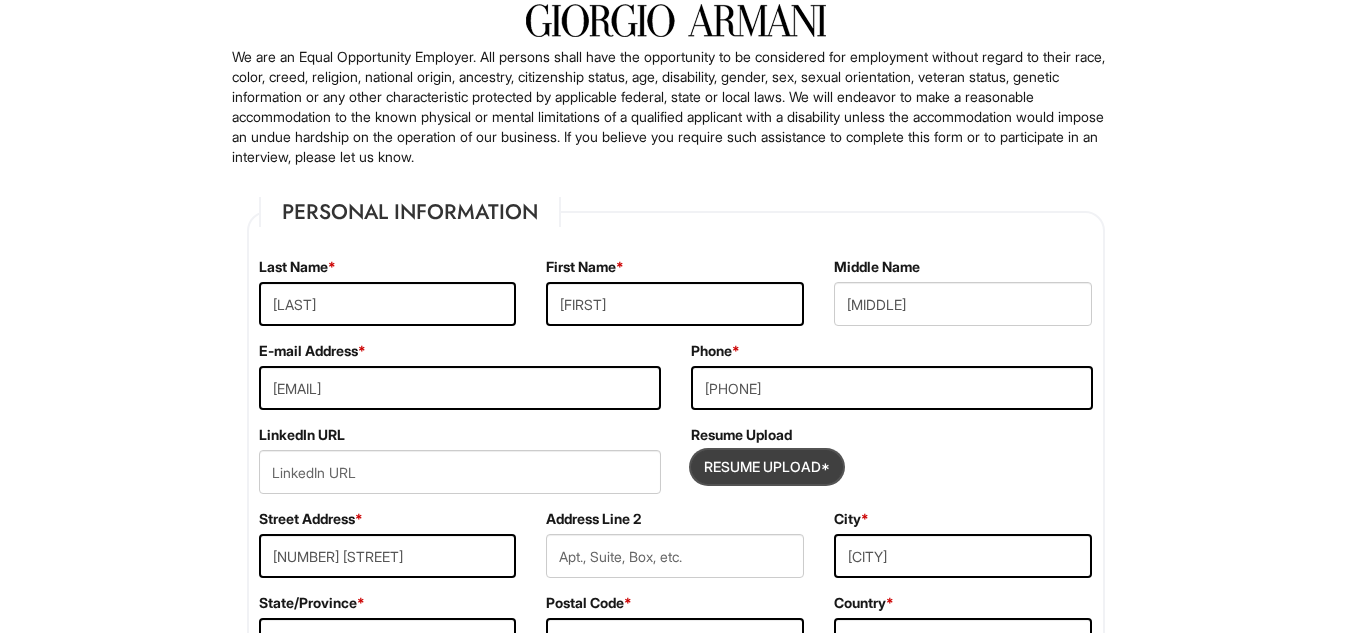 type on "C:\fakepath\Resume - Google Docs-6-28-25.pdf" 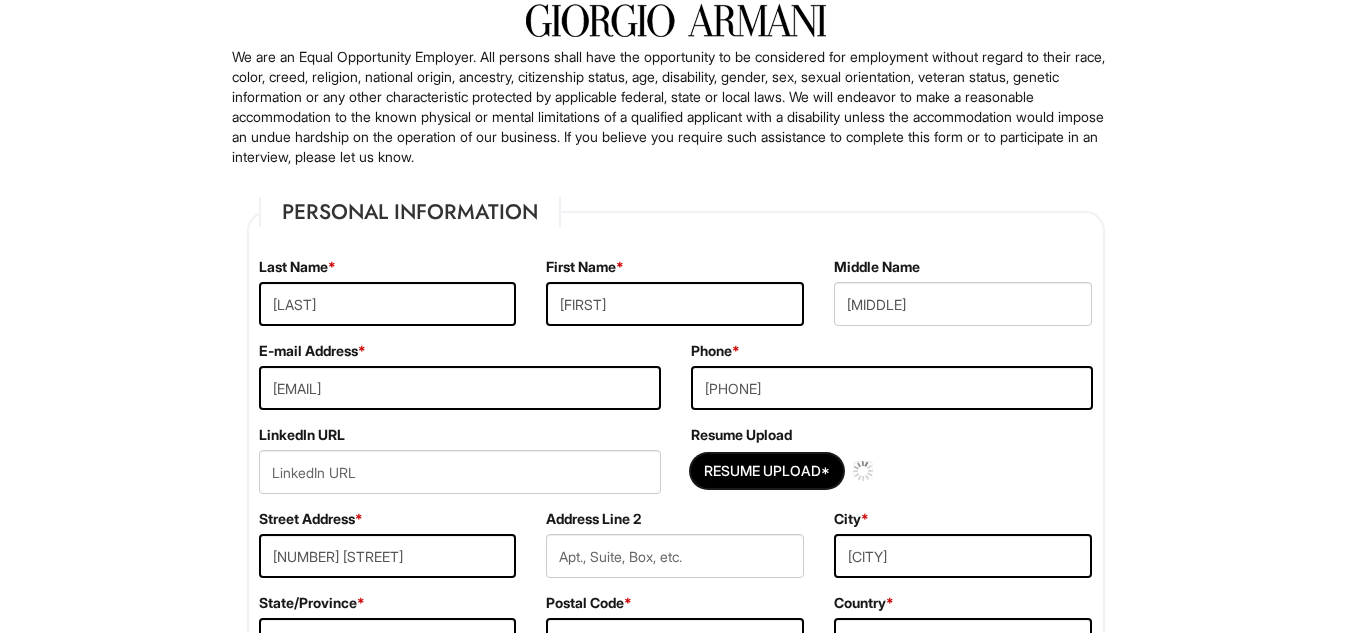 type 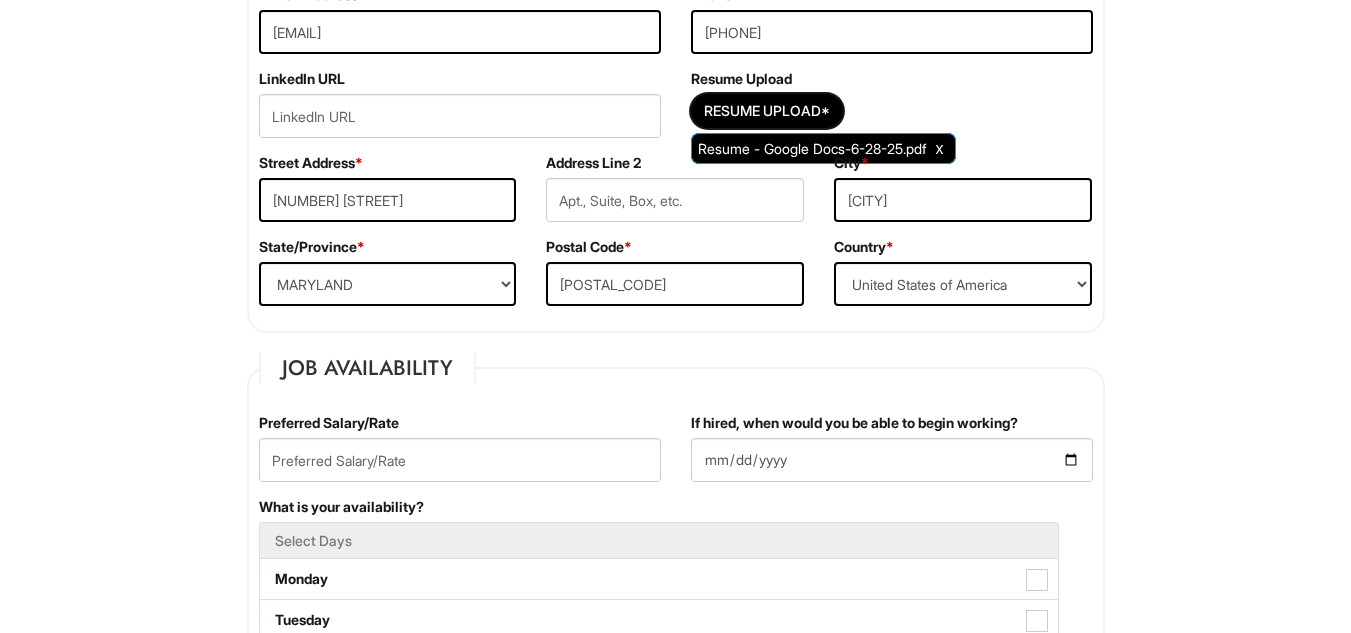scroll, scrollTop: 533, scrollLeft: 0, axis: vertical 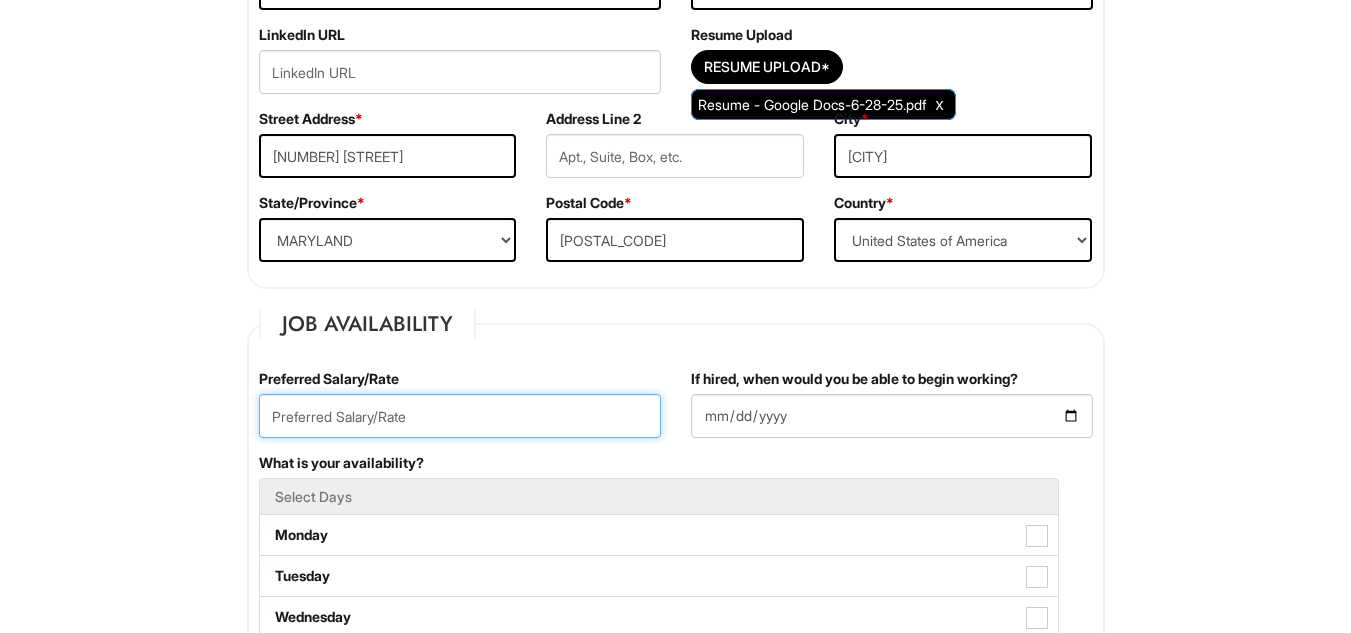 click at bounding box center (460, 416) 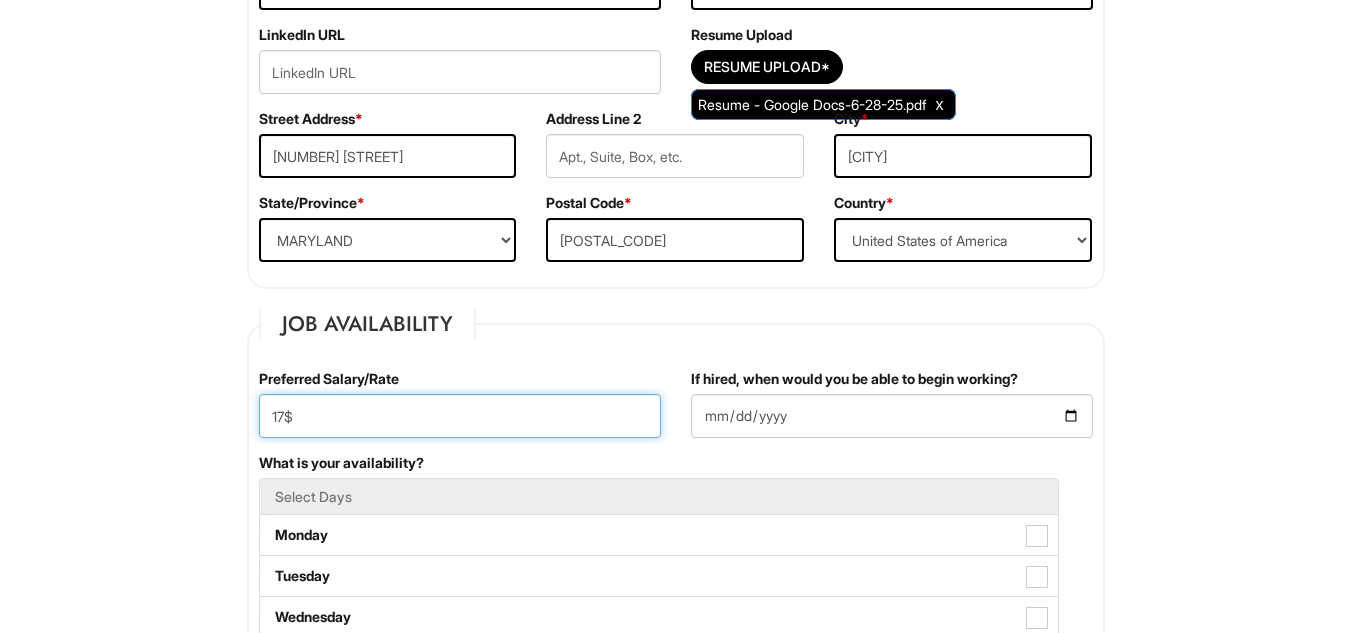 type on "17$" 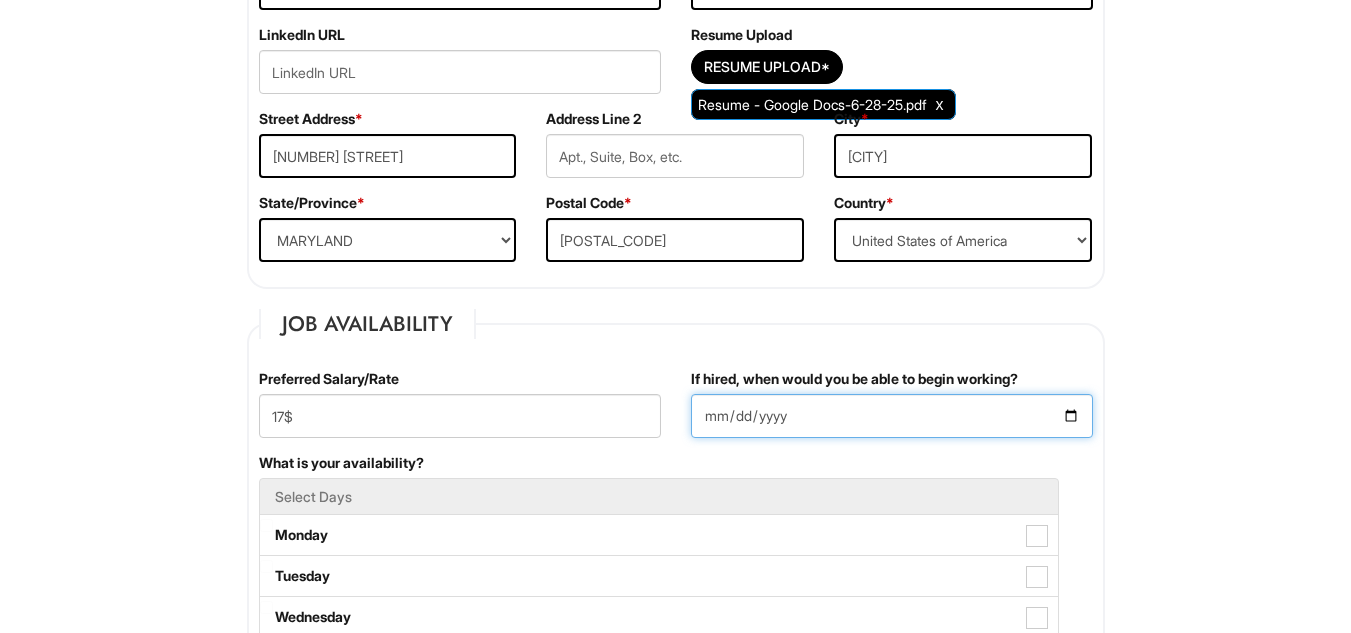 click on "If hired, when would you be able to begin working?" at bounding box center (892, 416) 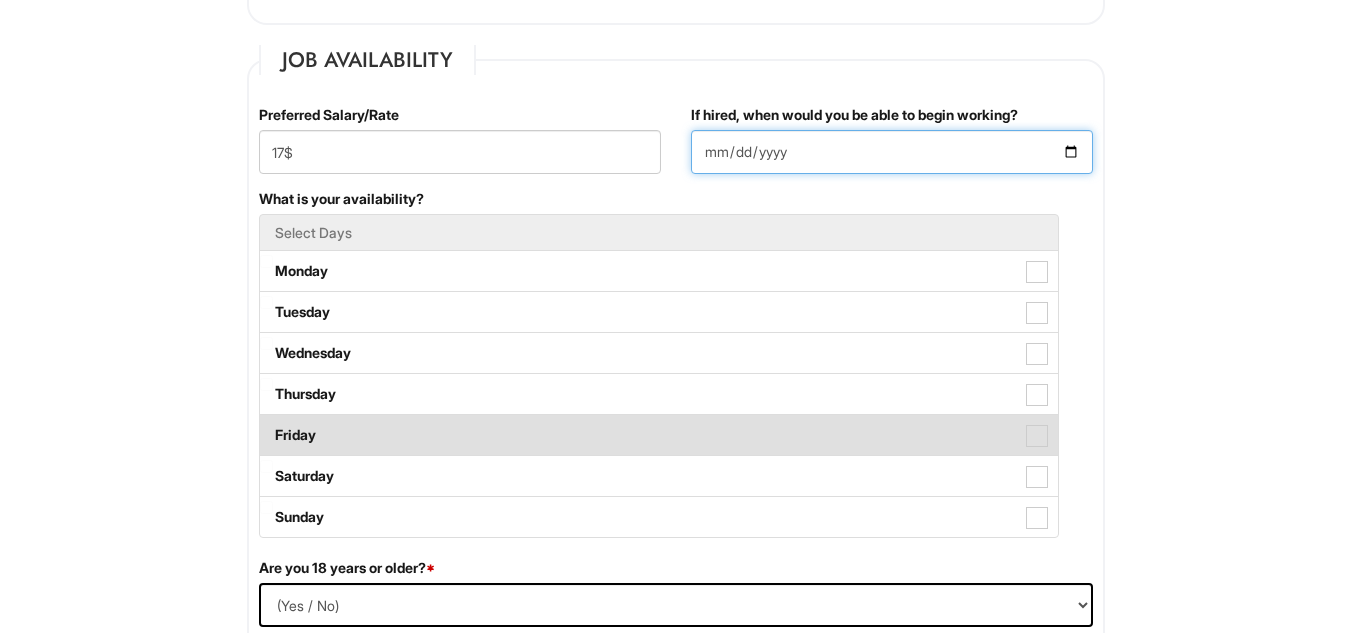 scroll, scrollTop: 800, scrollLeft: 0, axis: vertical 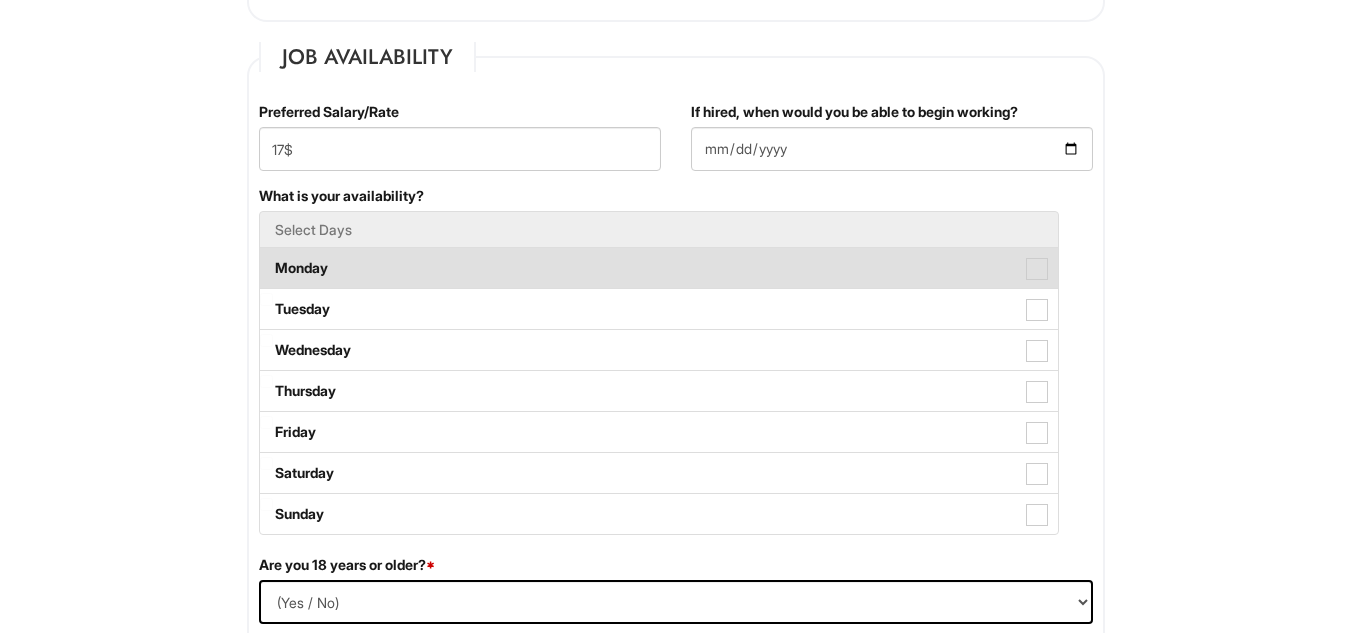 click on "Monday" at bounding box center [659, 268] 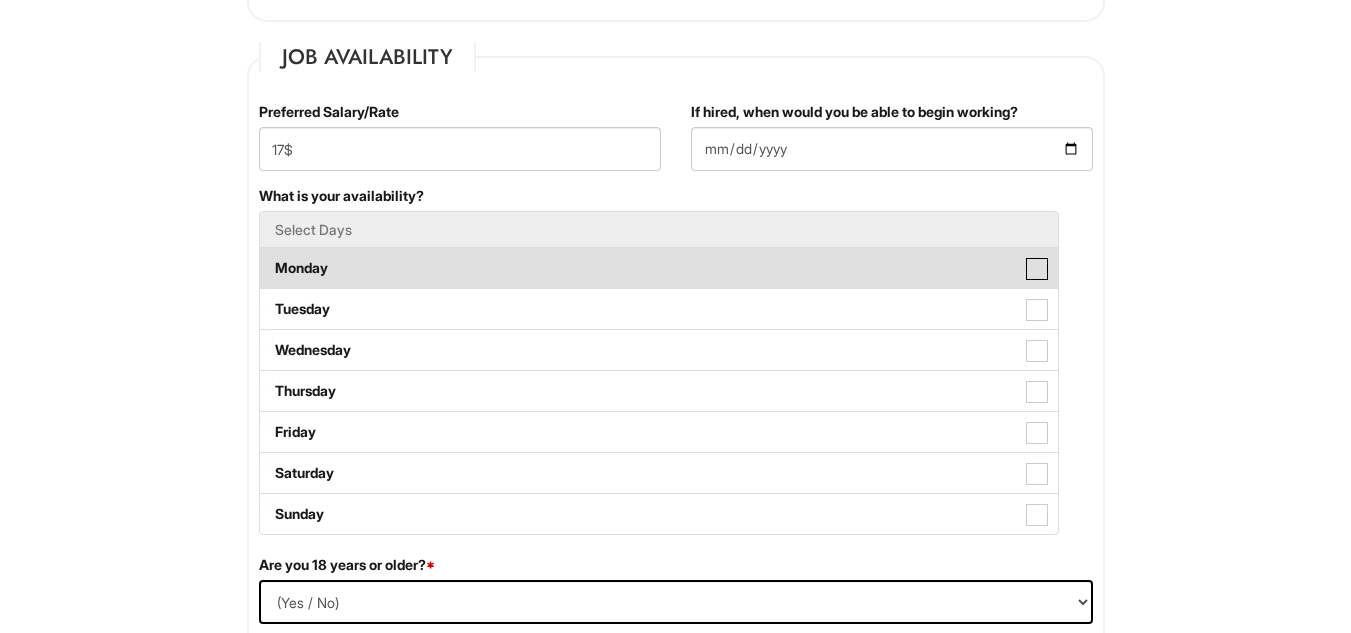 click on "Monday" at bounding box center [266, 258] 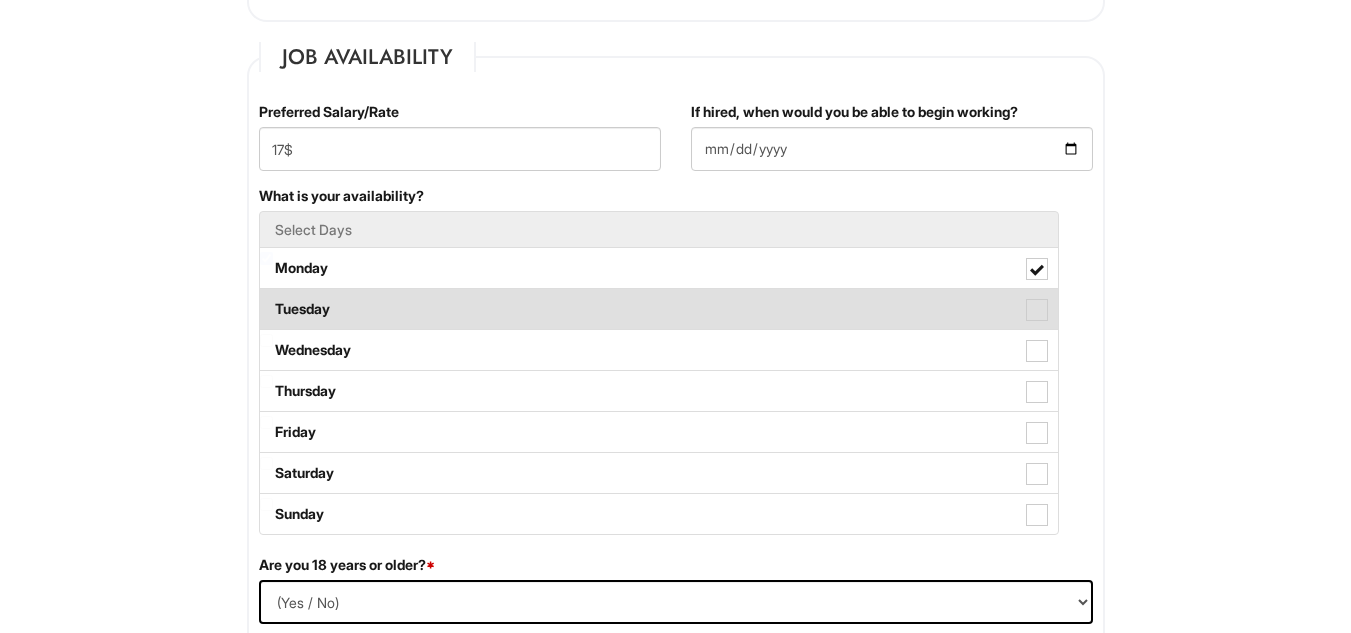 click on "Tuesday" at bounding box center [659, 309] 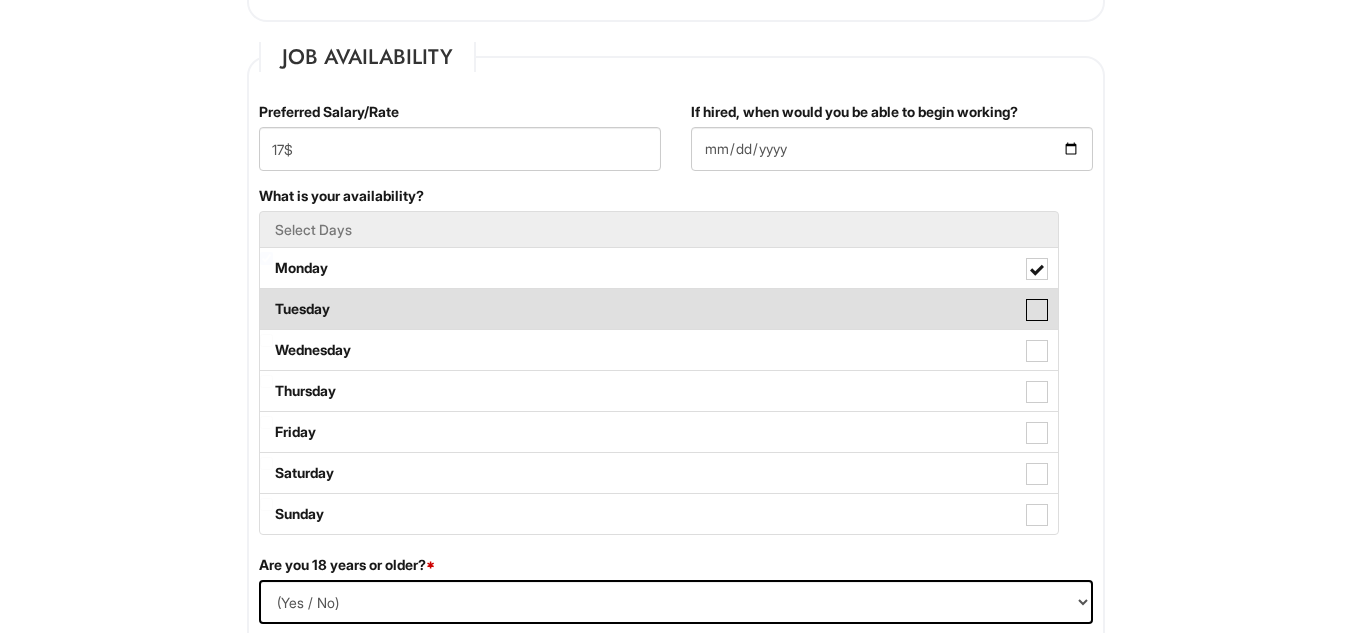 click on "Tuesday" at bounding box center (266, 299) 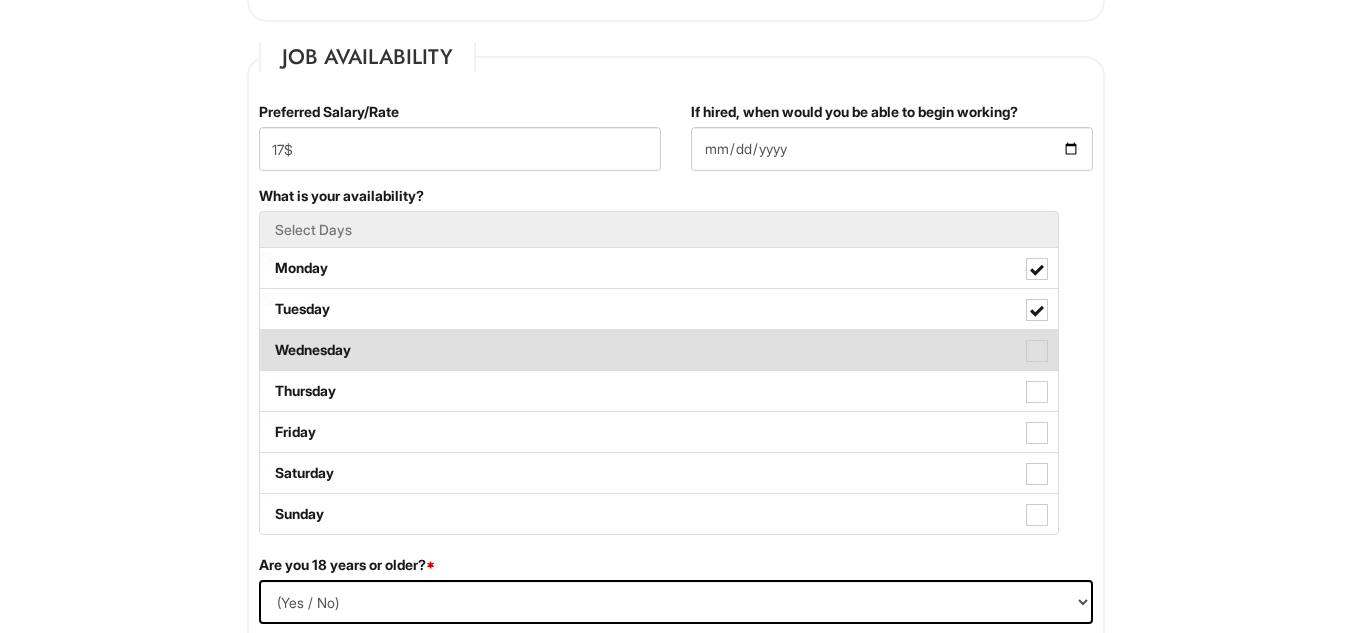 click on "Wednesday" at bounding box center (659, 350) 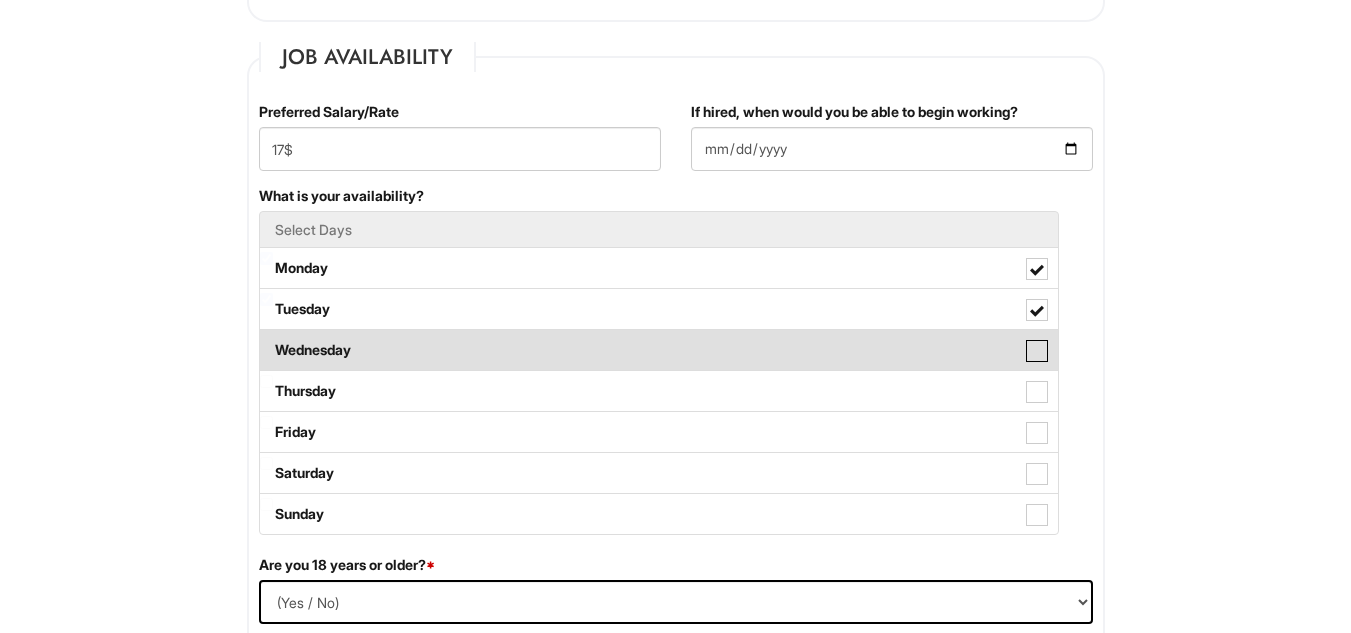 click on "Wednesday" at bounding box center [266, 340] 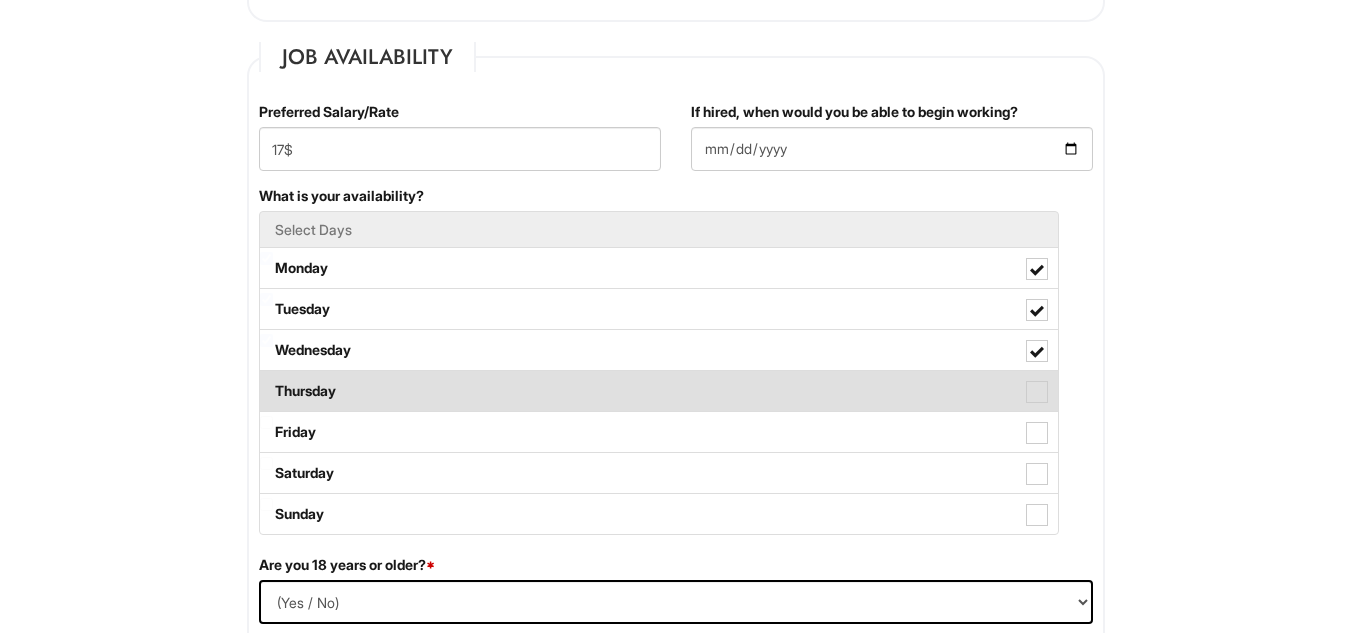 click on "Thursday" at bounding box center (659, 391) 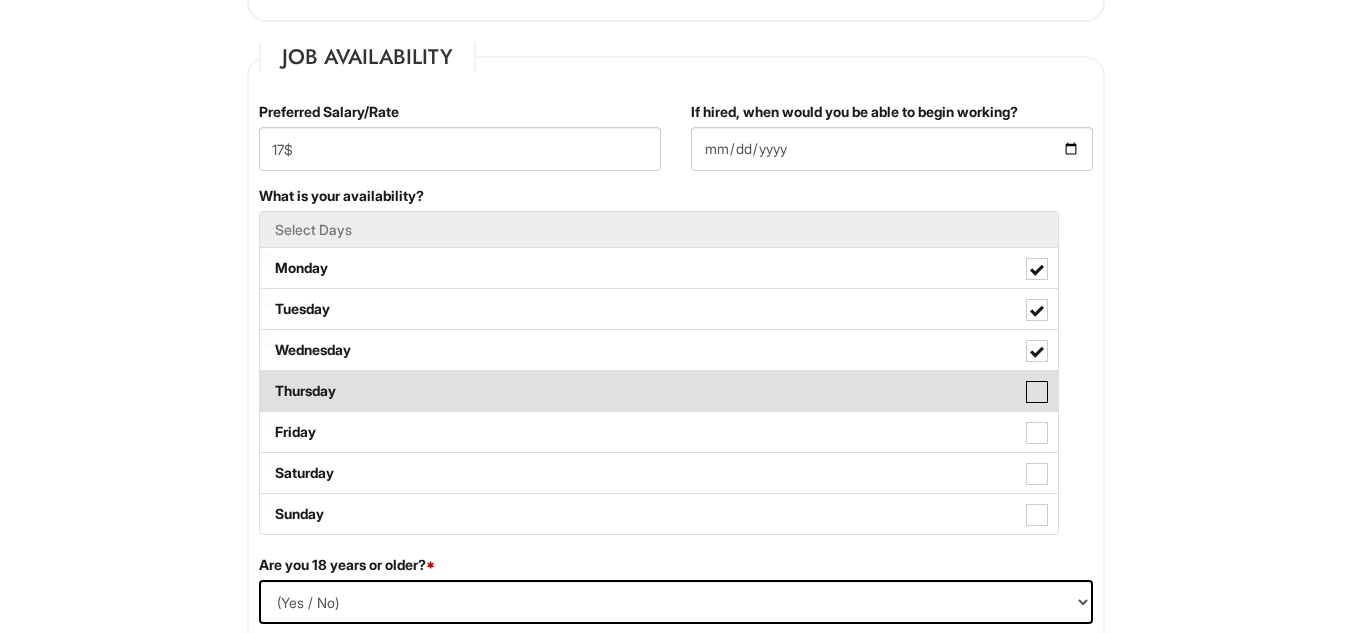 click on "Thursday" at bounding box center (266, 381) 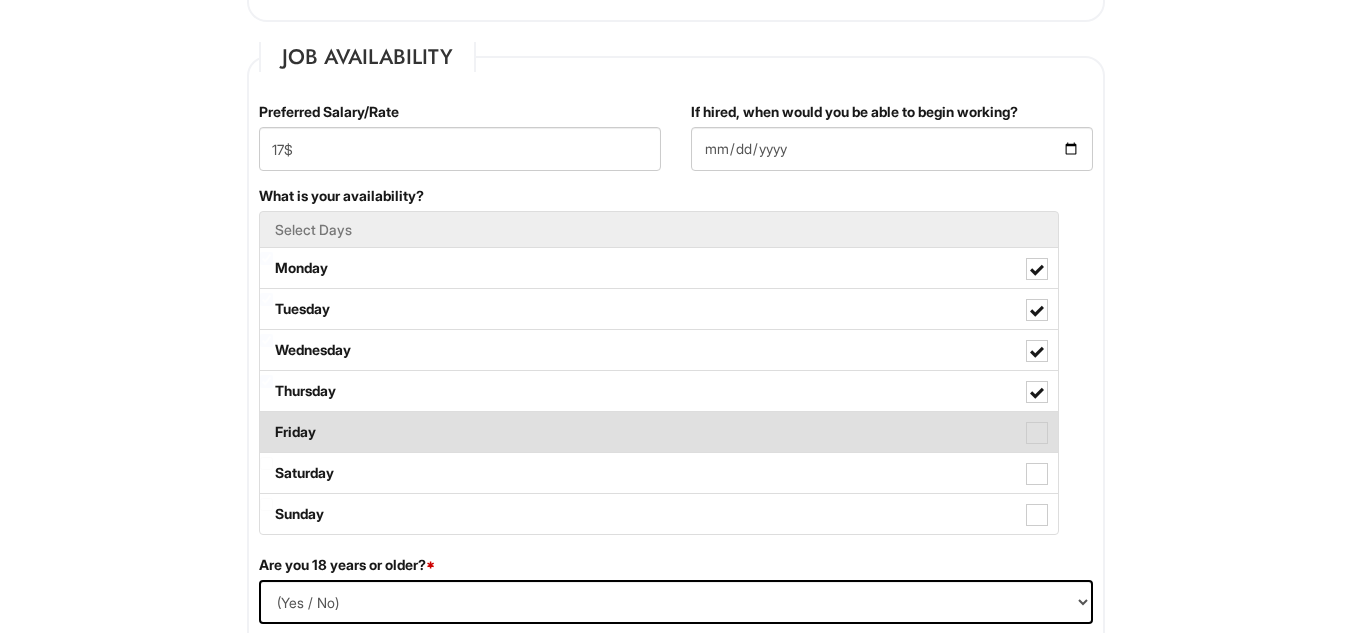 click on "Friday" at bounding box center (659, 432) 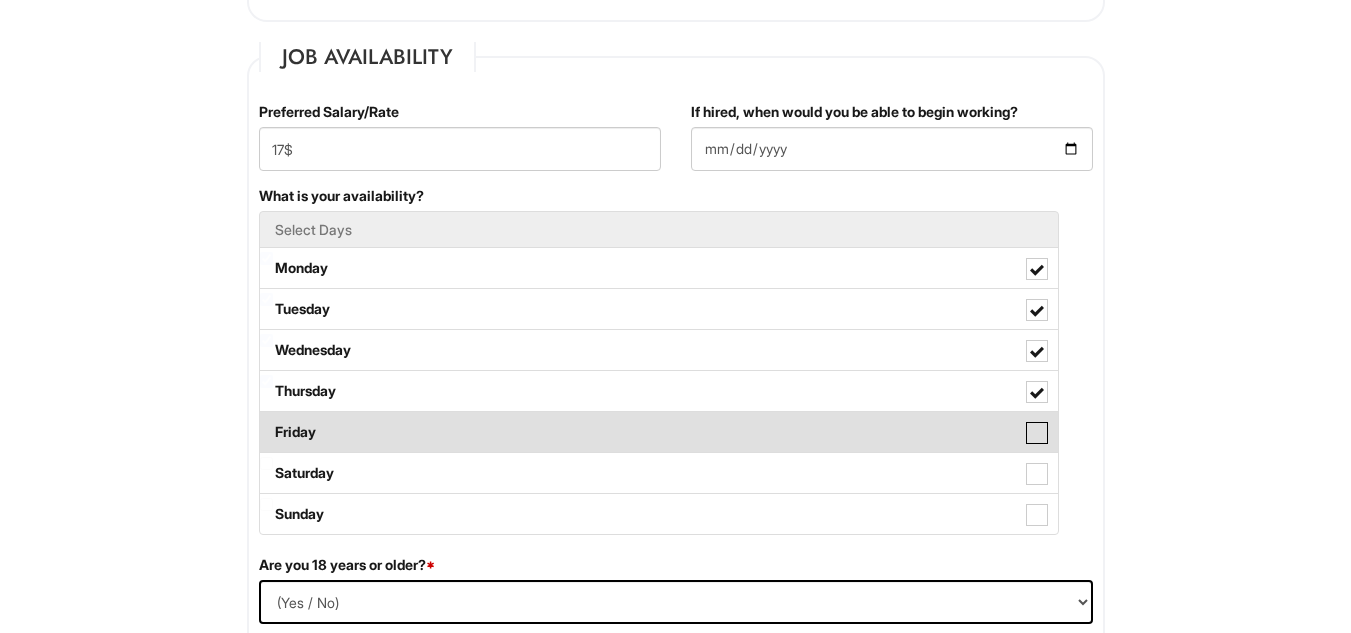 click on "Friday" at bounding box center [266, 422] 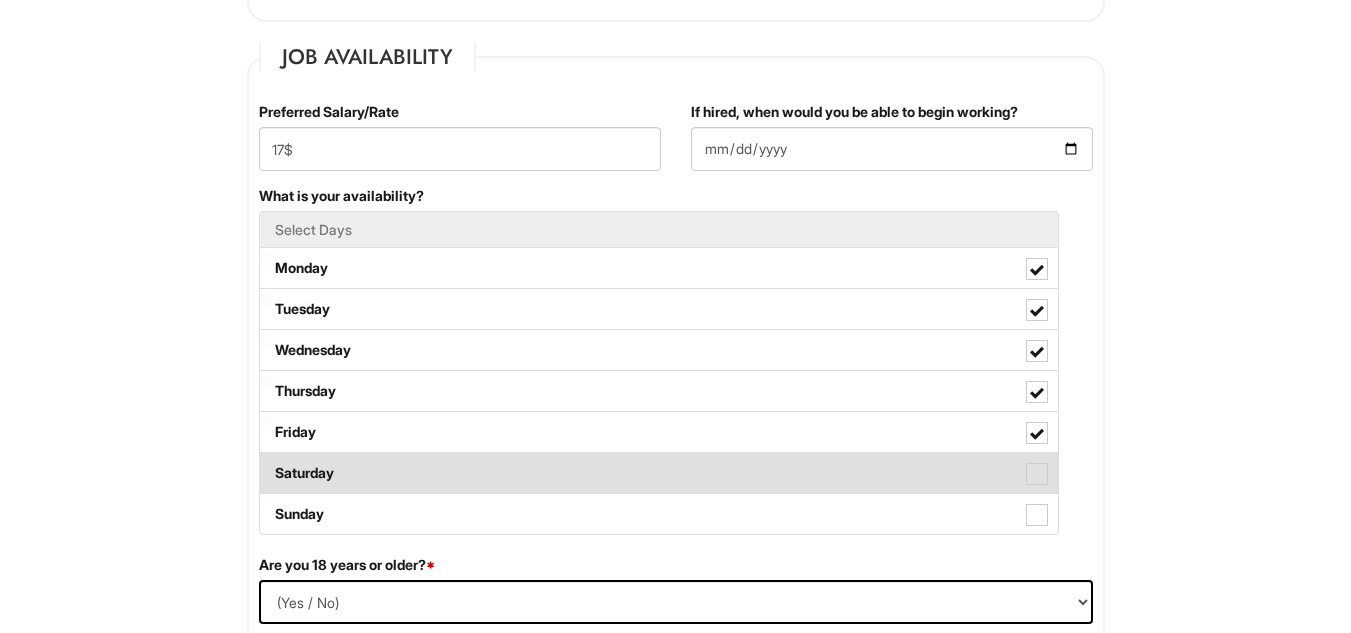 click on "Saturday" at bounding box center (659, 473) 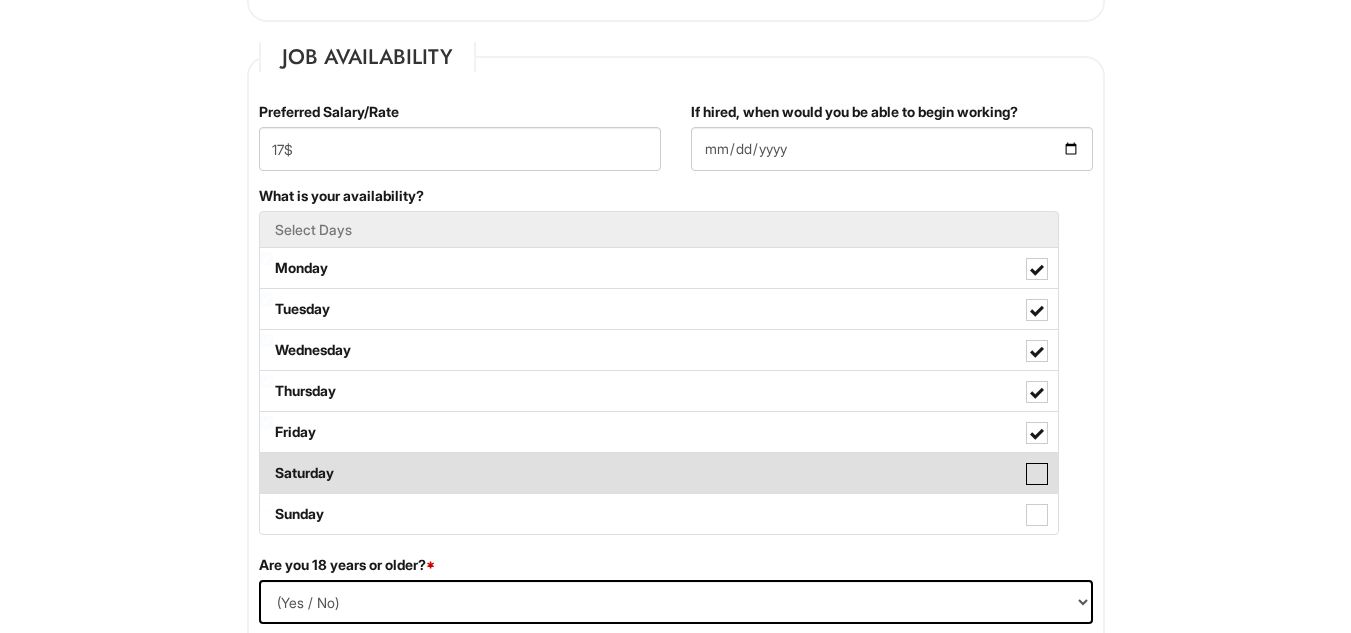 click on "Saturday" at bounding box center (266, 463) 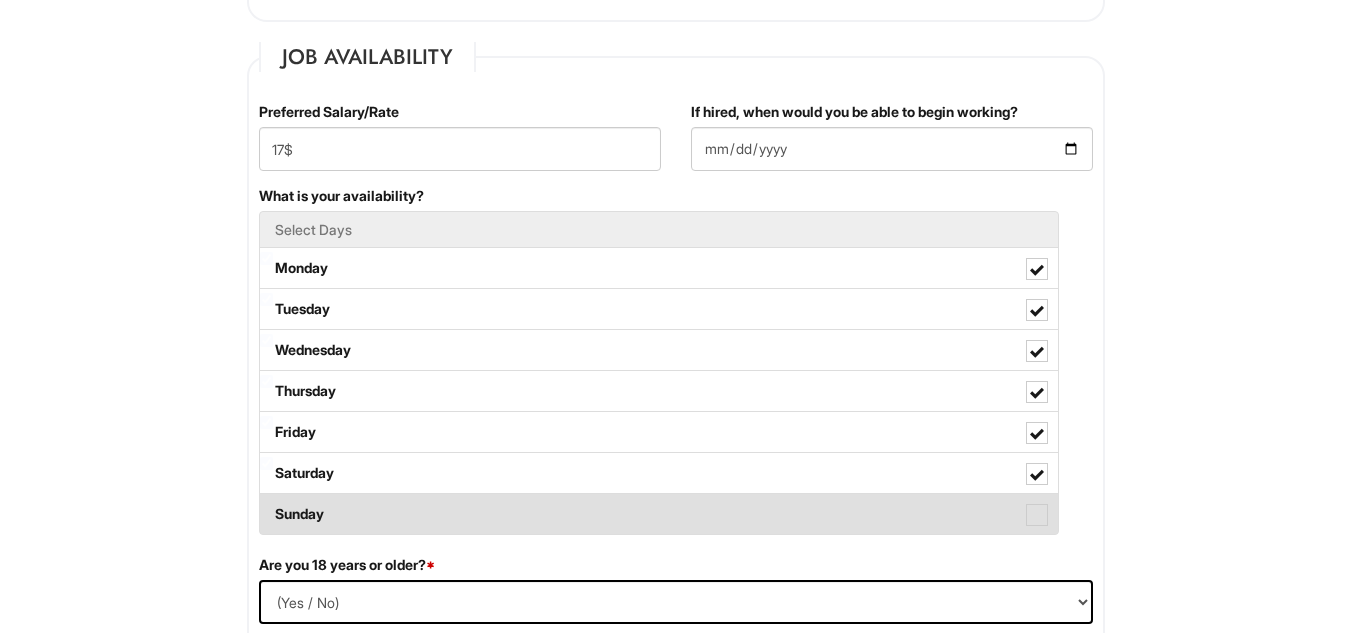 click on "Sunday" at bounding box center [659, 514] 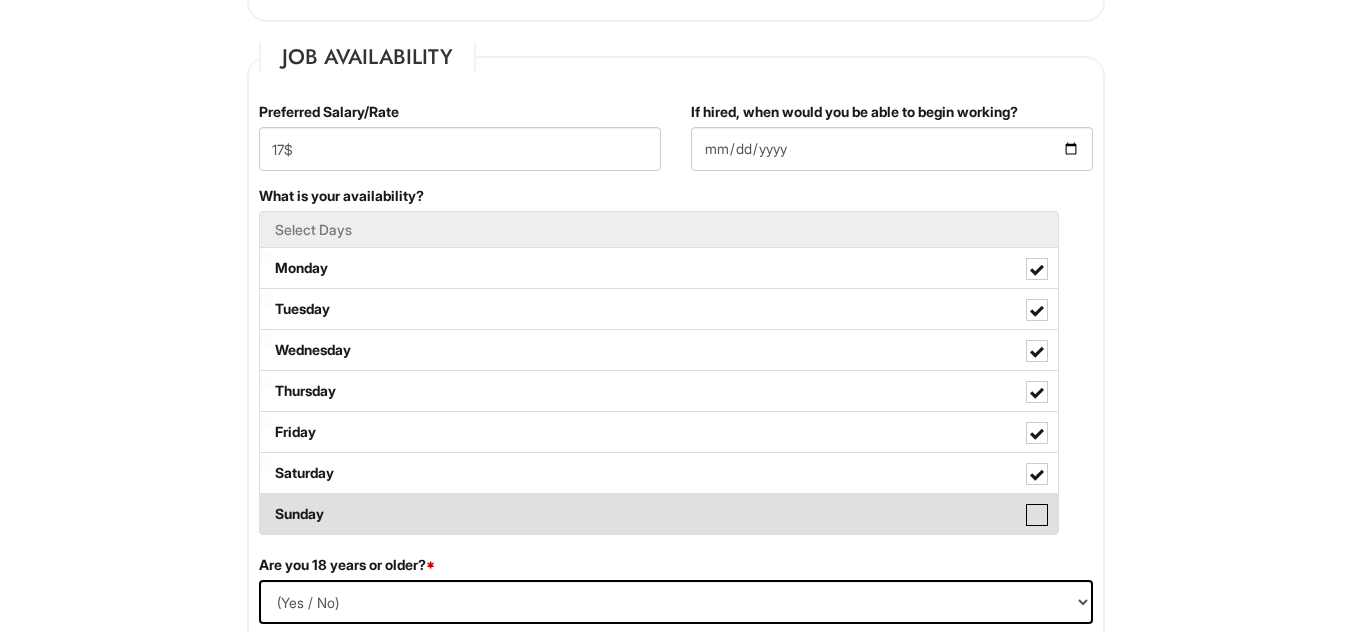 click on "Sunday" at bounding box center (266, 504) 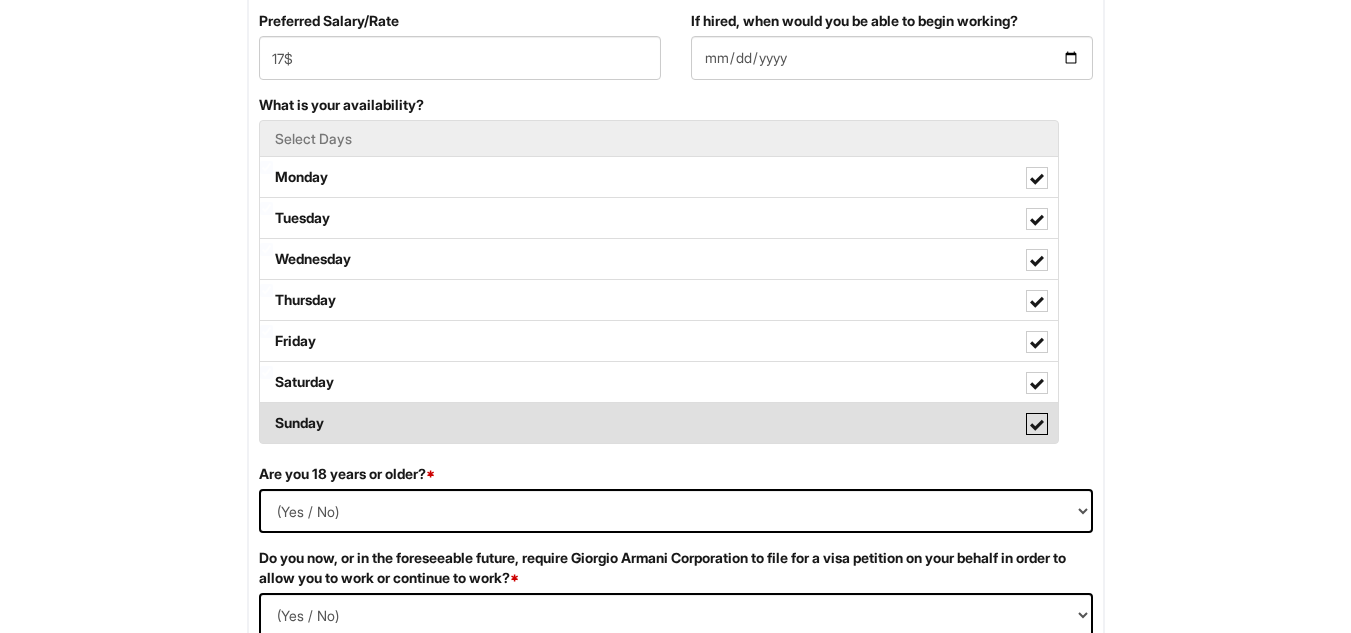 scroll, scrollTop: 933, scrollLeft: 0, axis: vertical 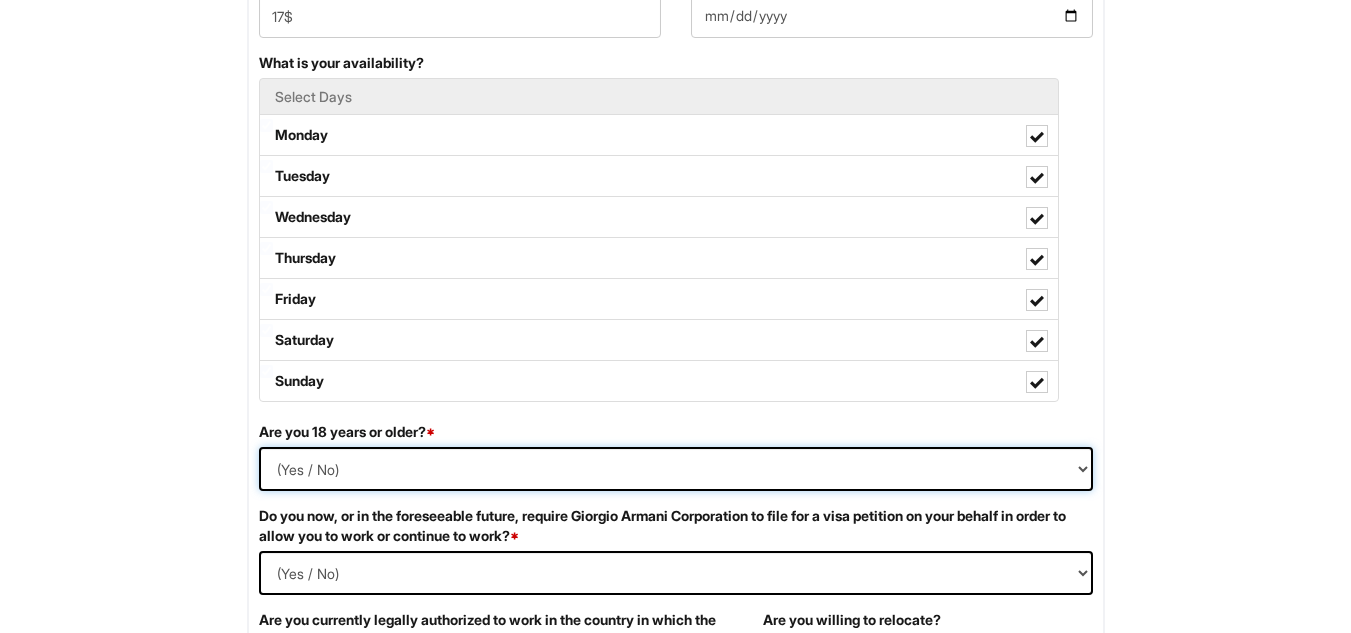 click on "(Yes / No) Yes No" at bounding box center (676, 469) 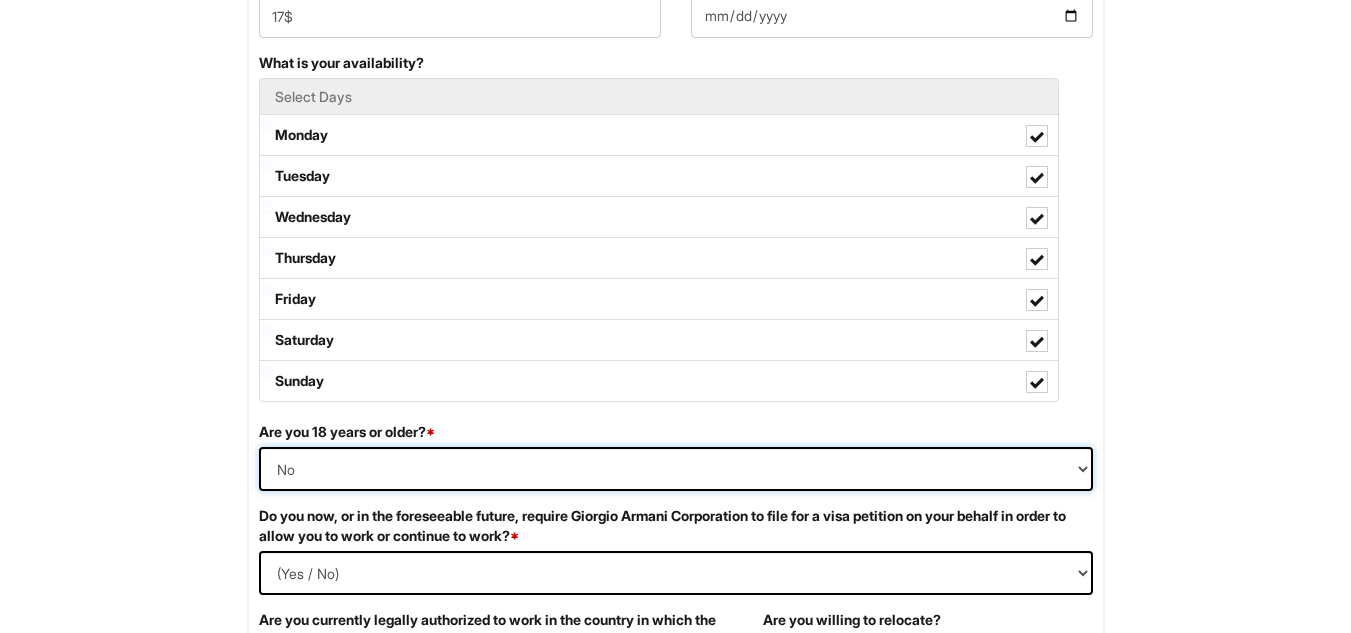 click on "(Yes / No) Yes No" at bounding box center [676, 469] 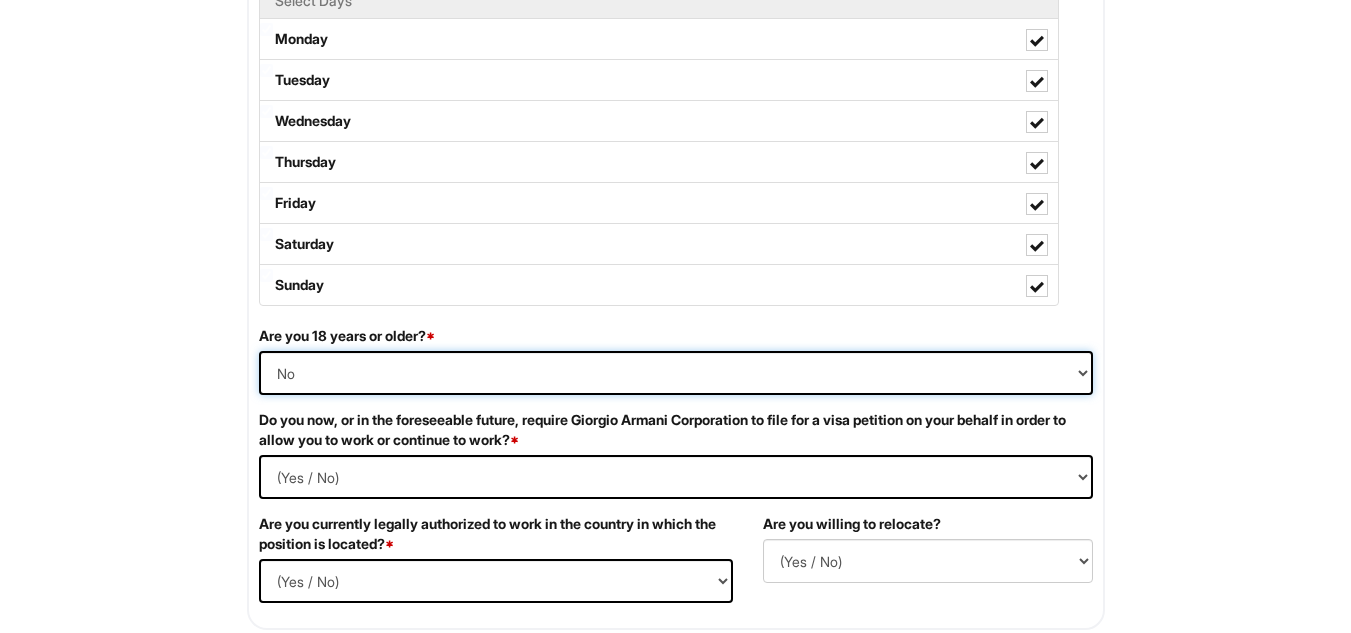 scroll, scrollTop: 1067, scrollLeft: 0, axis: vertical 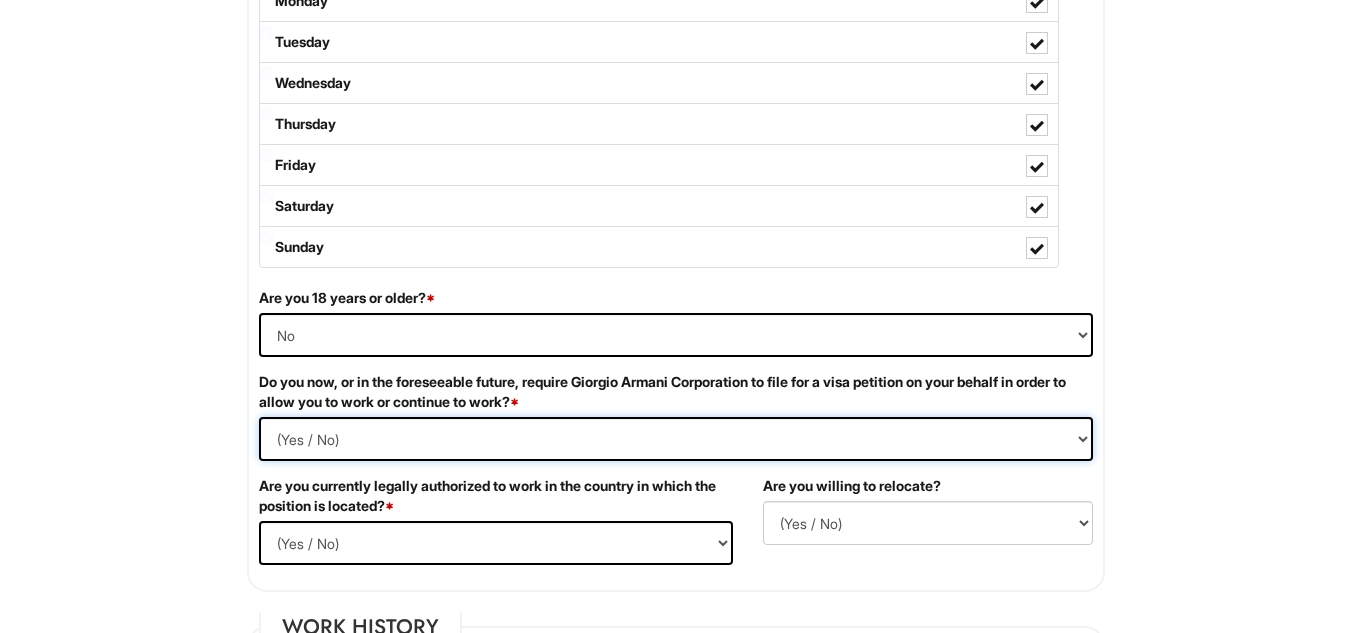click on "(Yes / No) Yes No" at bounding box center [676, 439] 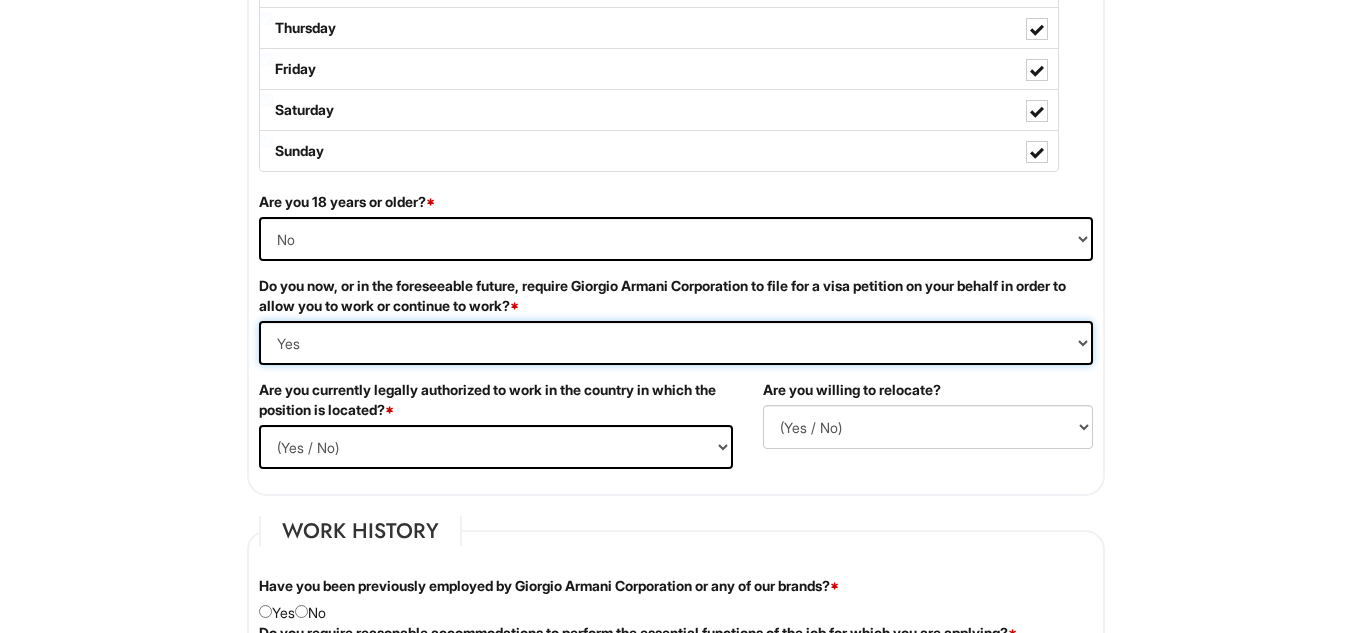 scroll, scrollTop: 1200, scrollLeft: 0, axis: vertical 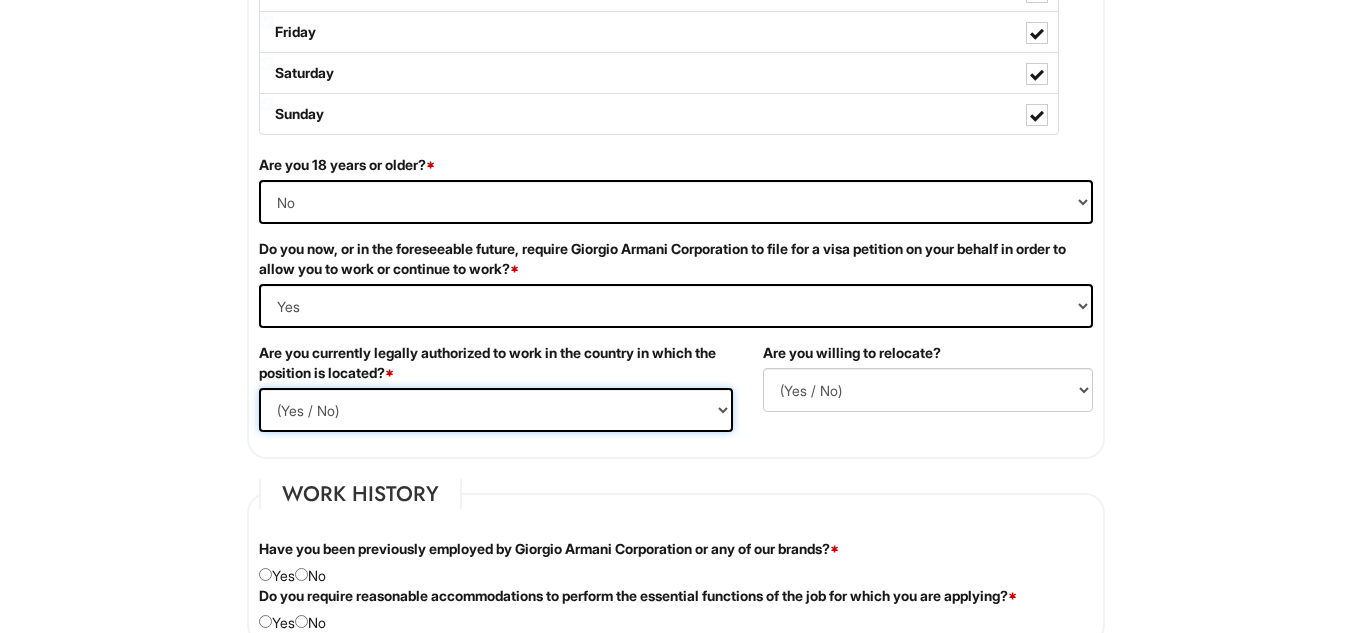 click on "(Yes / No) Yes No" at bounding box center [496, 410] 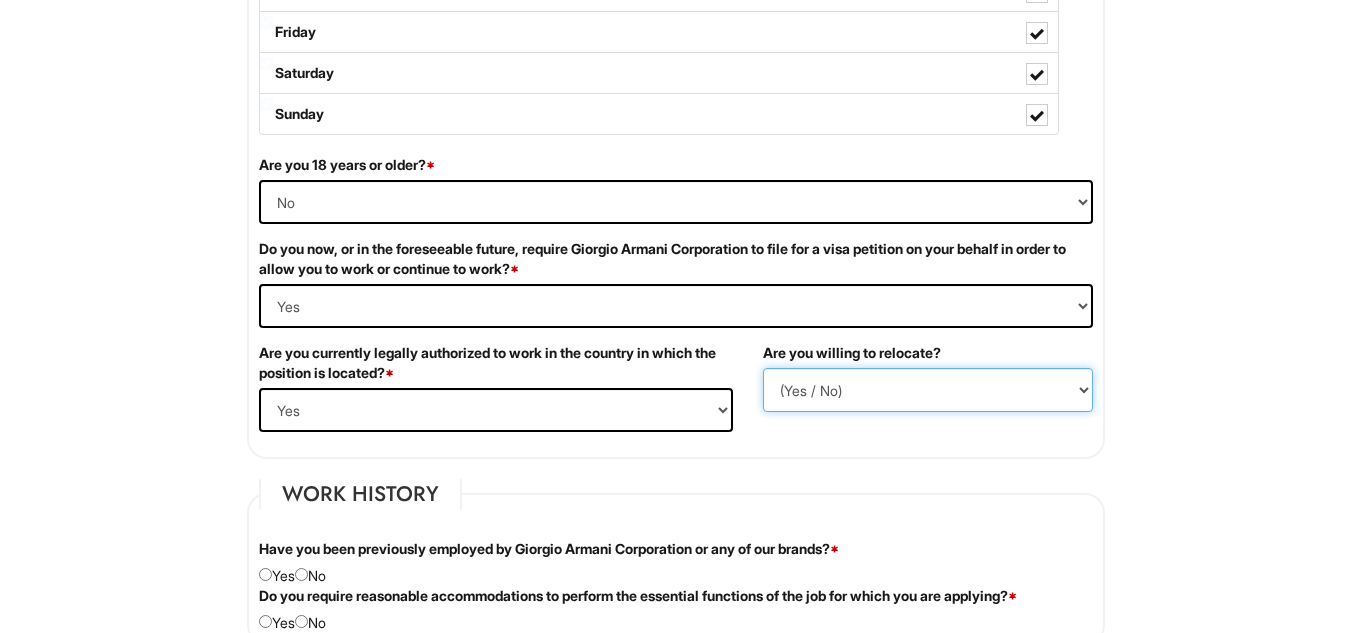 click on "(Yes / No) No Yes" at bounding box center (928, 390) 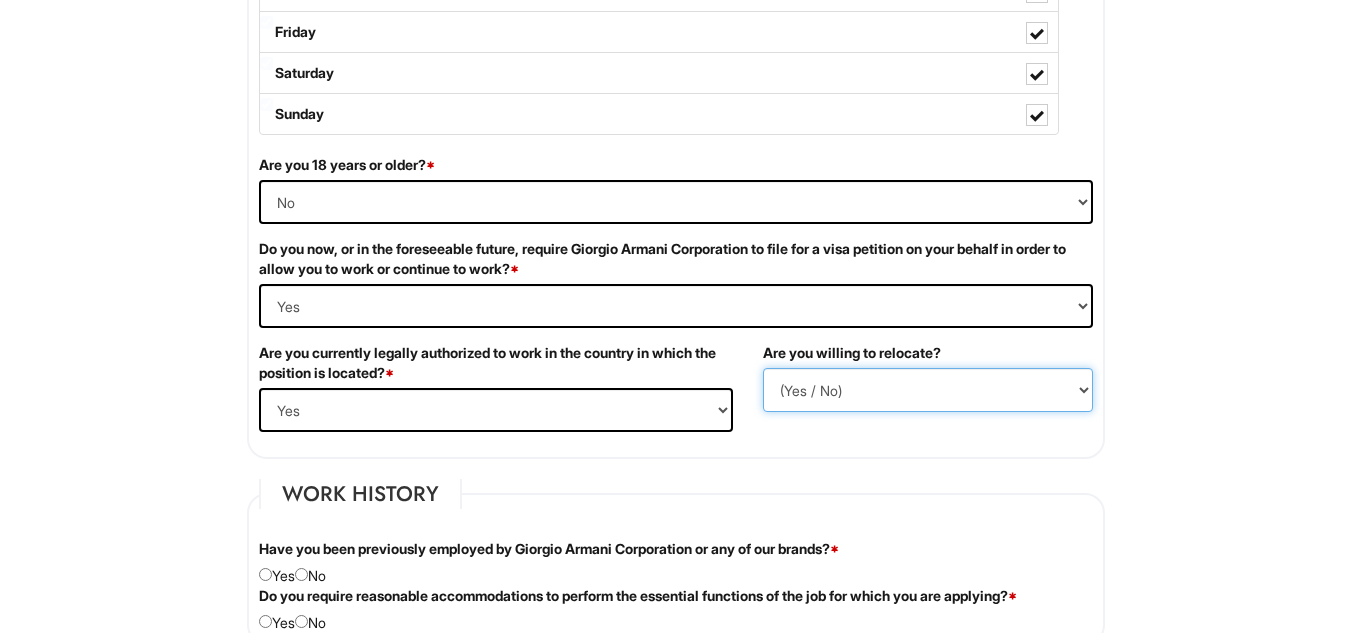select on "N" 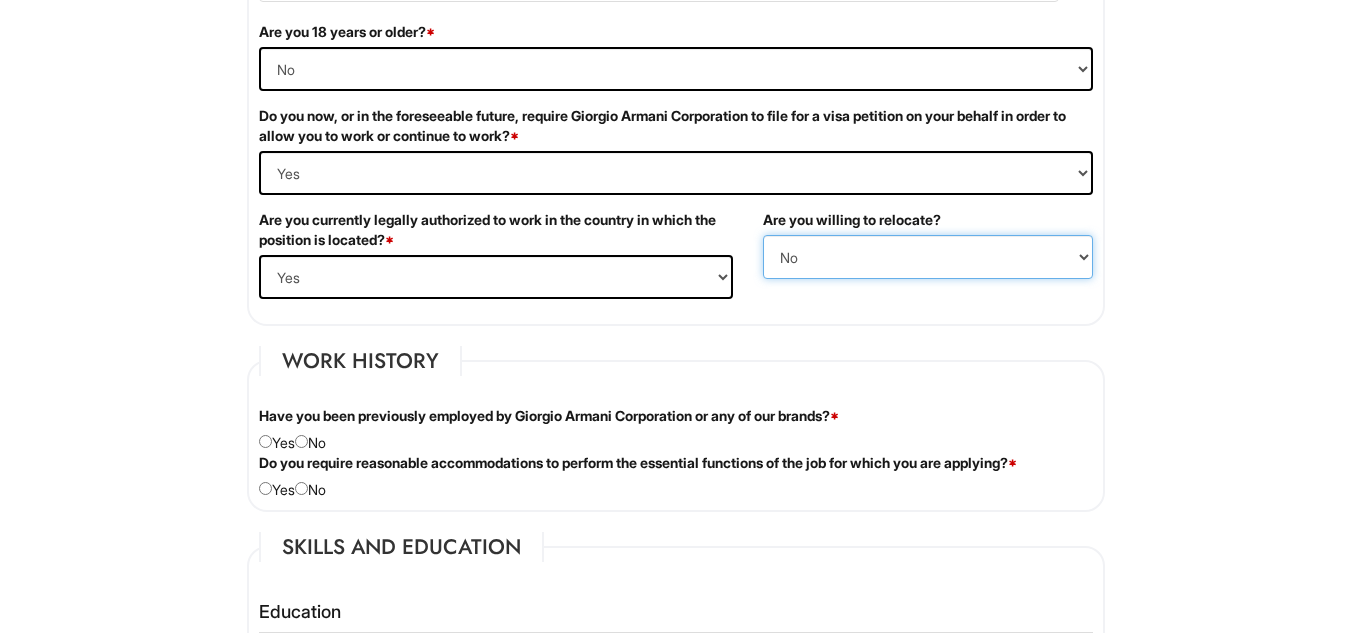 scroll, scrollTop: 1467, scrollLeft: 0, axis: vertical 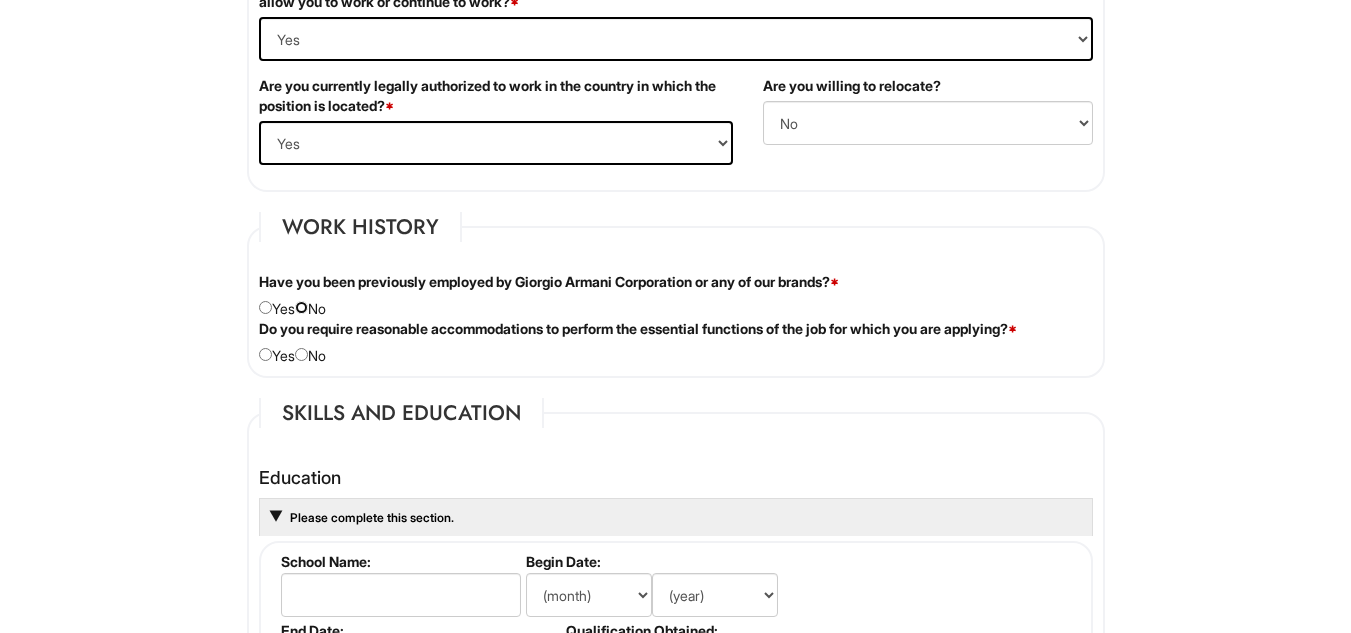 click at bounding box center [301, 307] 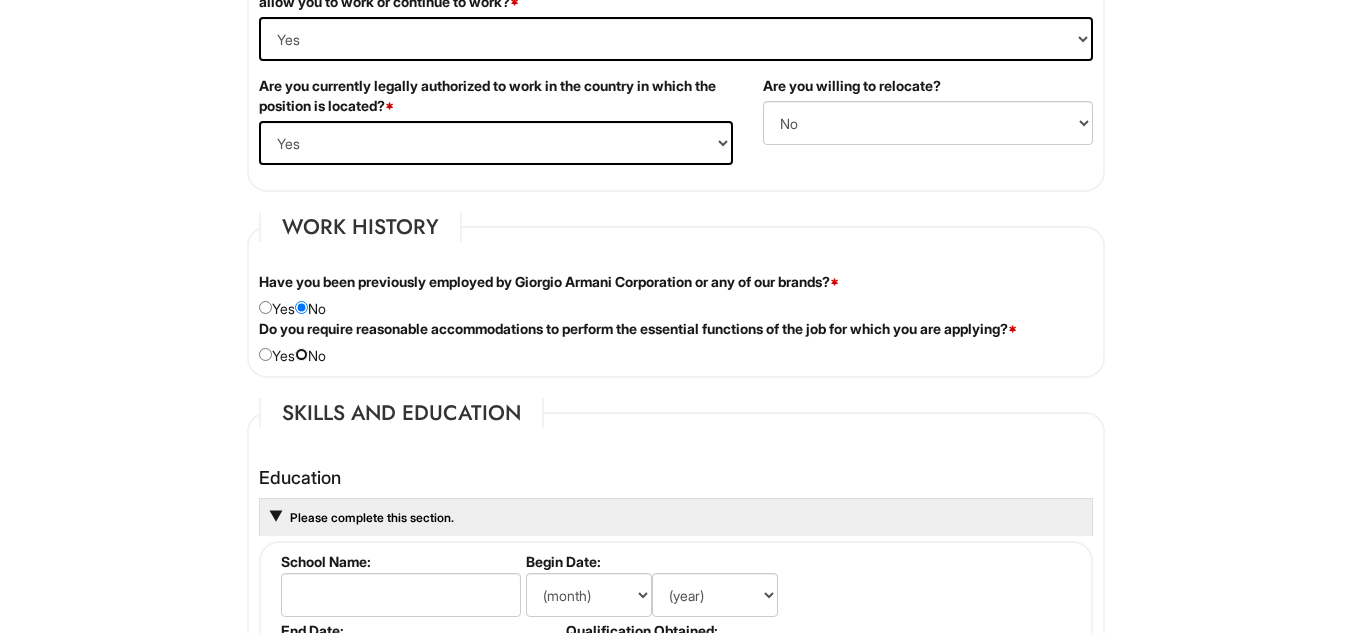 click at bounding box center [301, 354] 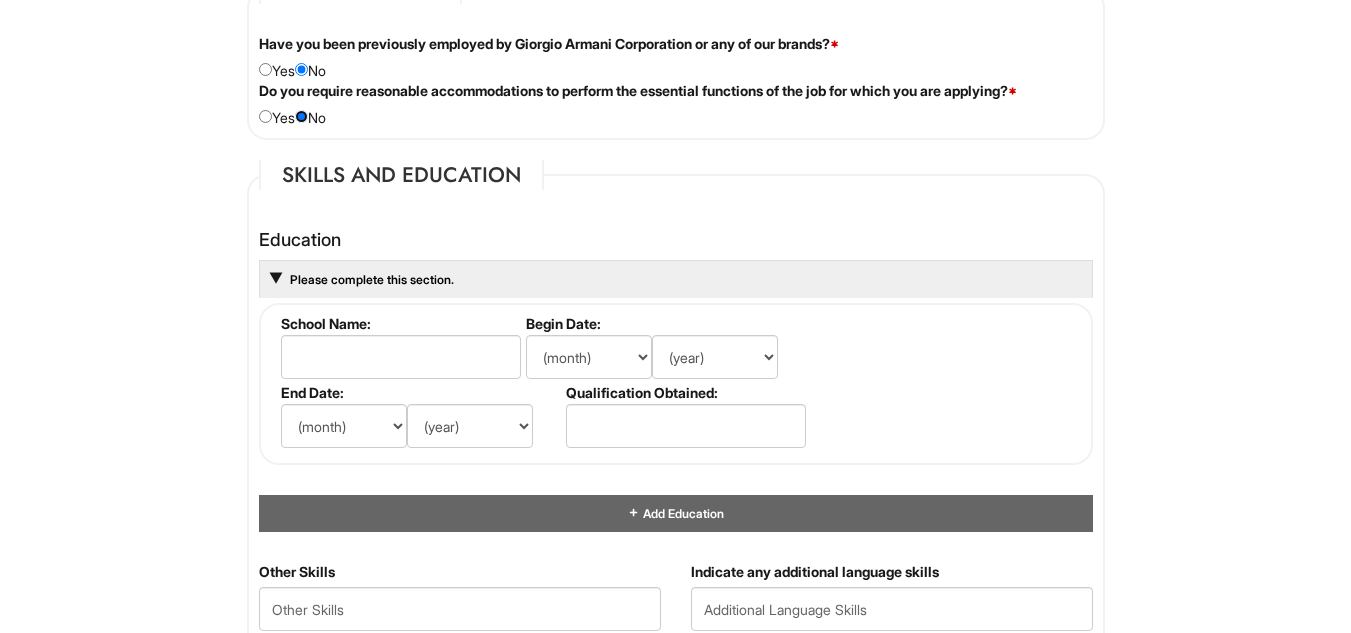 scroll, scrollTop: 1733, scrollLeft: 0, axis: vertical 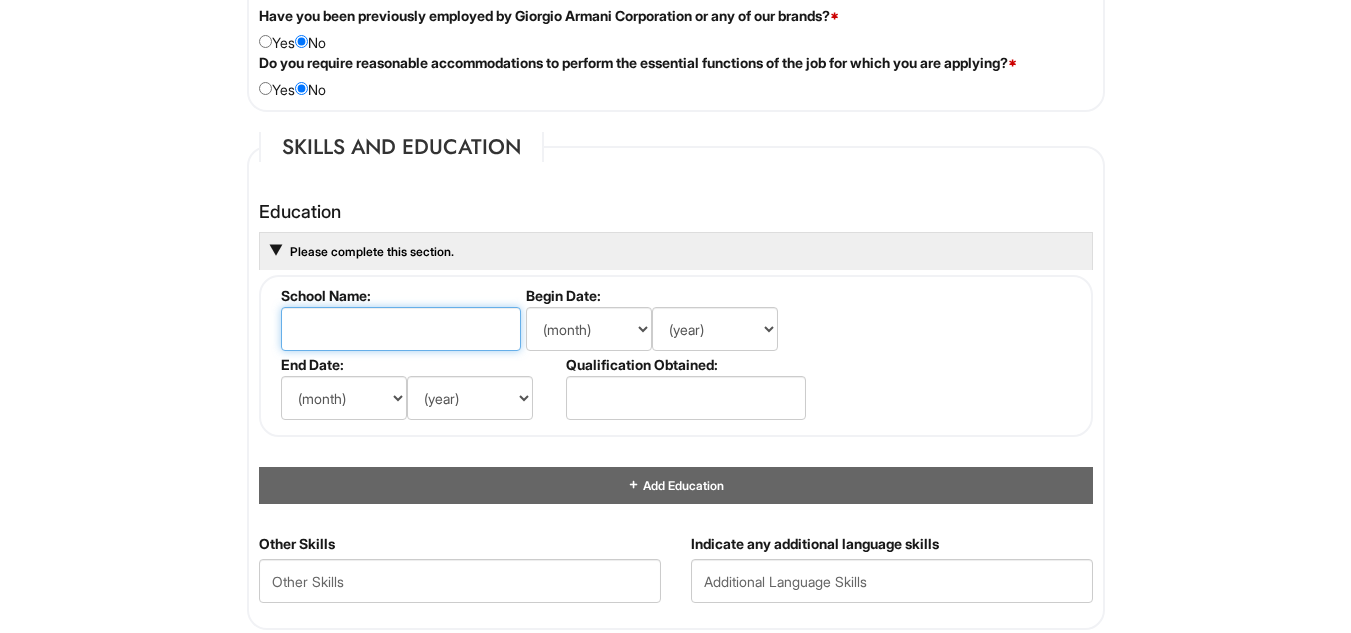 click at bounding box center [401, 329] 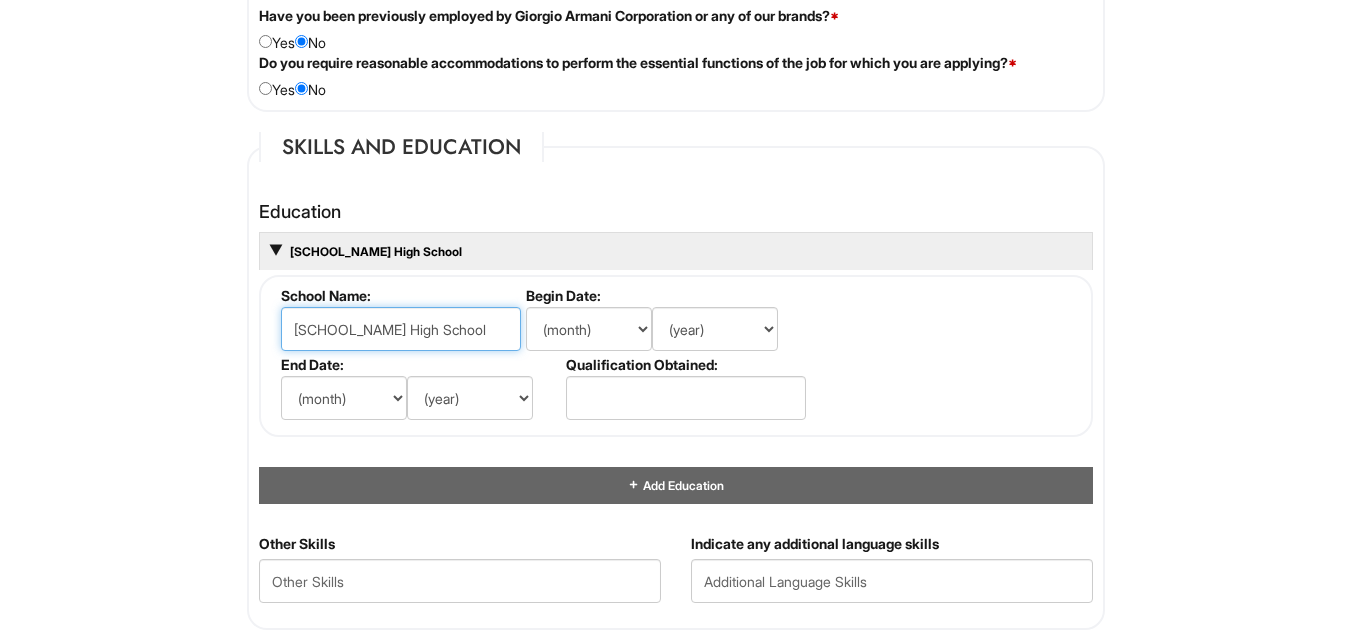 type on "Walter Johnson High School" 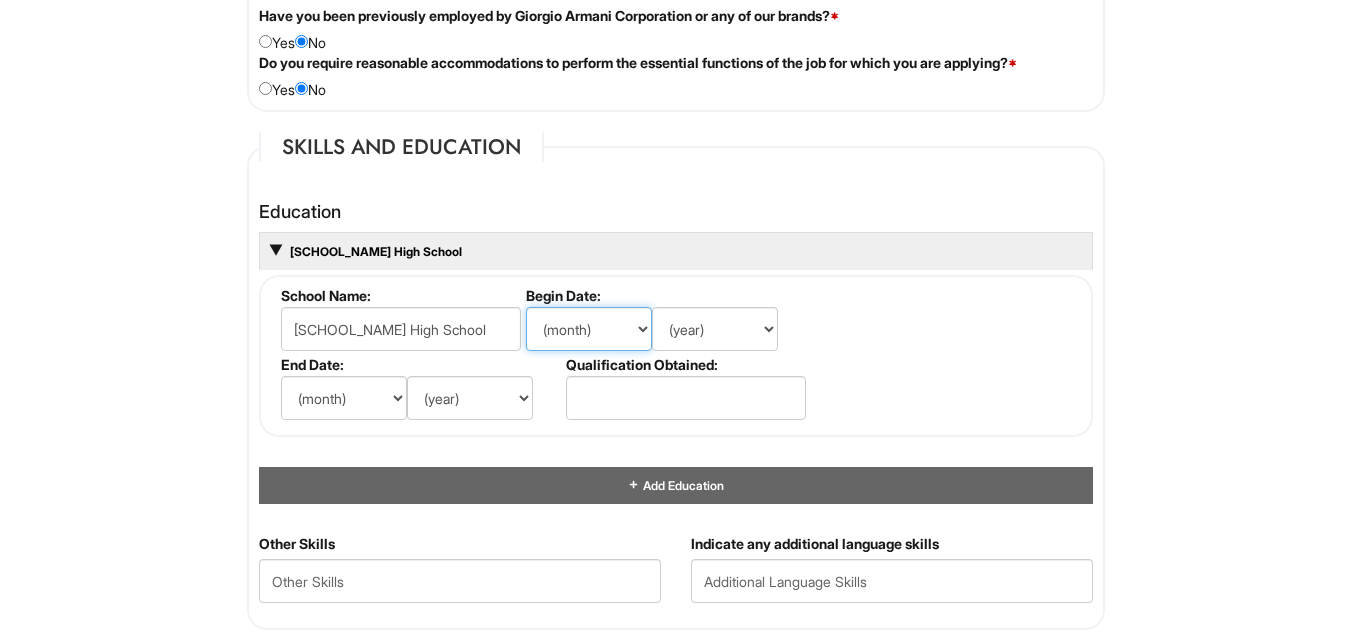 click on "(month) Jan Feb Mar Apr May Jun Jul Aug Sep Oct Nov Dec" at bounding box center [589, 329] 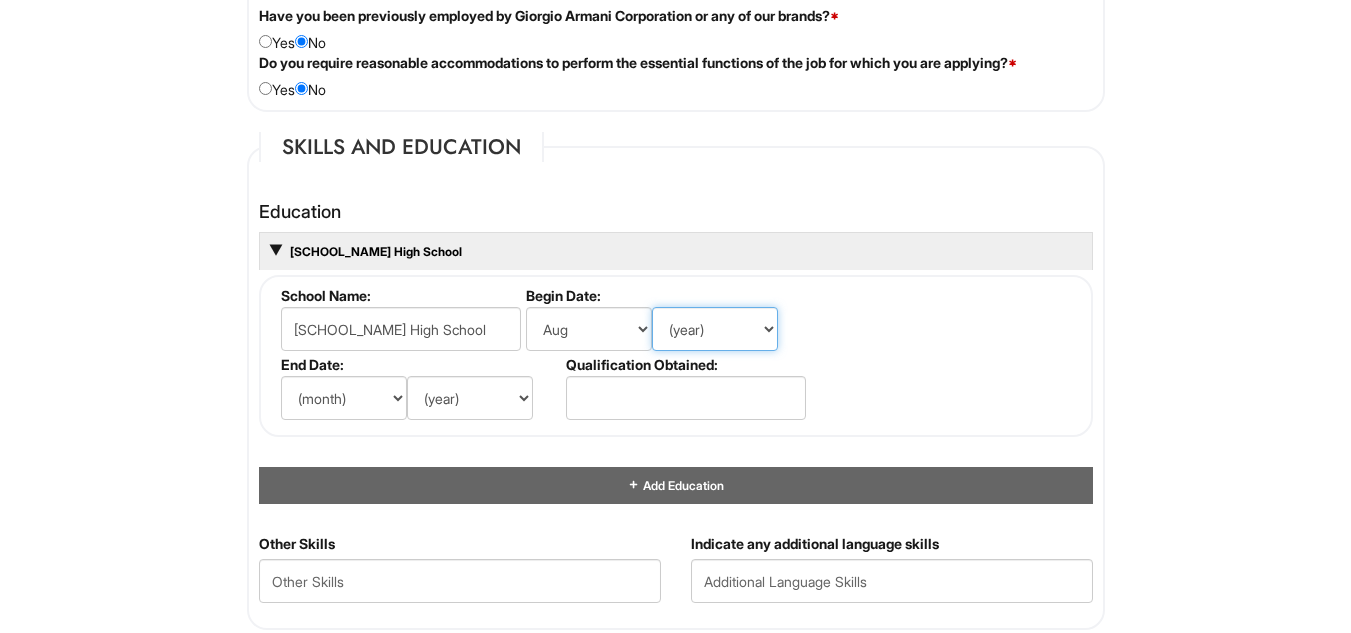click on "(year) 2029 2028 2027 2026 2025 2024 2023 2022 2021 2020 2019 2018 2017 2016 2015 2014 2013 2012 2011 2010 2009 2008 2007 2006 2005 2004 2003 2002 2001 2000 1999 1998 1997 1996 1995 1994 1993 1992 1991 1990 1989 1988 1987 1986 1985 1984 1983 1982 1981 1980 1979 1978 1977 1976 1975 1974 1973 1972 1971 1970 1969 1968 1967 1966 1965 1964 1963 1962 1961 1960 1959 1958 1957 1956 1955 1954 1953 1952 1951 1950 1949 1948 1947 1946  --  2030 2031 2032 2033 2034 2035 2036 2037 2038 2039 2040 2041 2042 2043 2044 2045 2046 2047 2048 2049 2050 2051 2052 2053 2054 2055 2056 2057 2058 2059 2060 2061 2062 2063 2064" at bounding box center [715, 329] 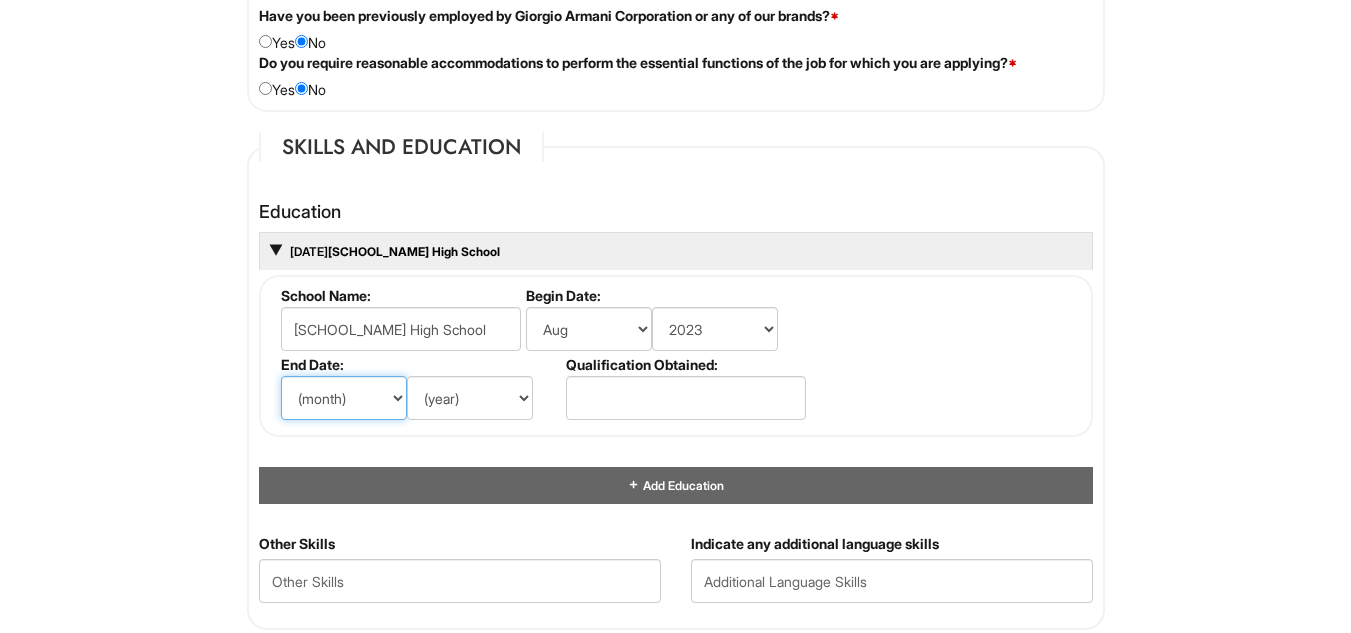 click on "(month) Jan Feb Mar Apr May Jun Jul Aug Sep Oct Nov Dec" at bounding box center [344, 398] 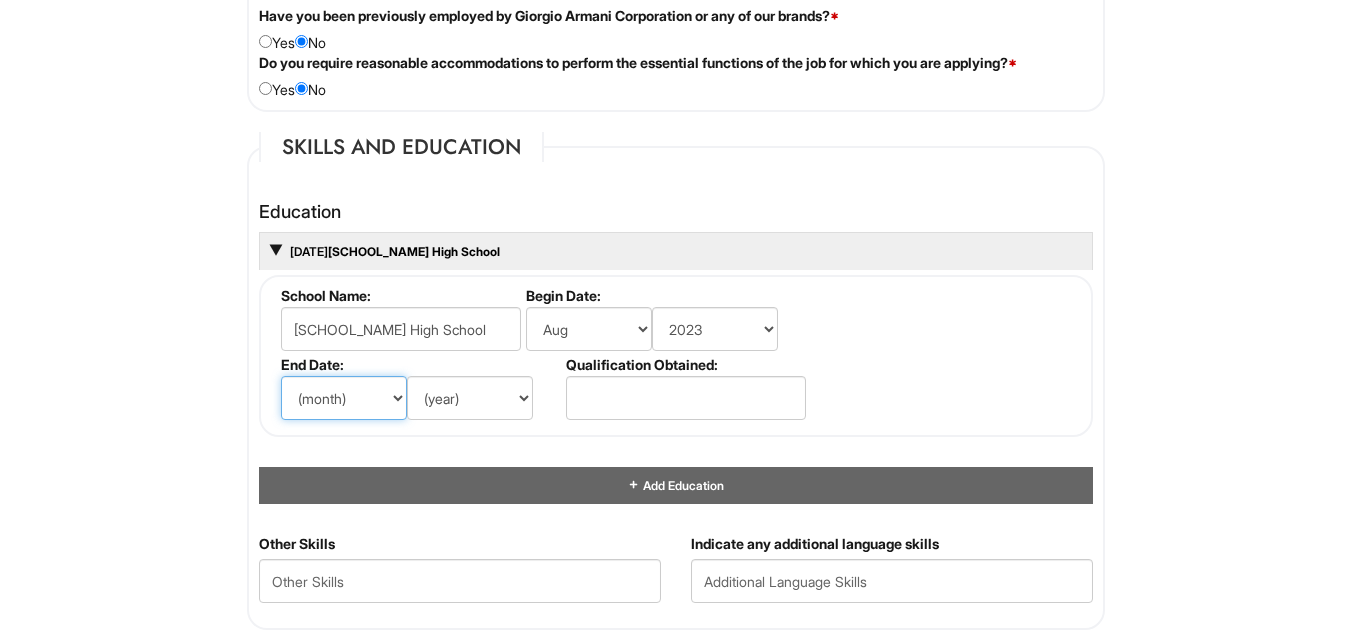 select on "5" 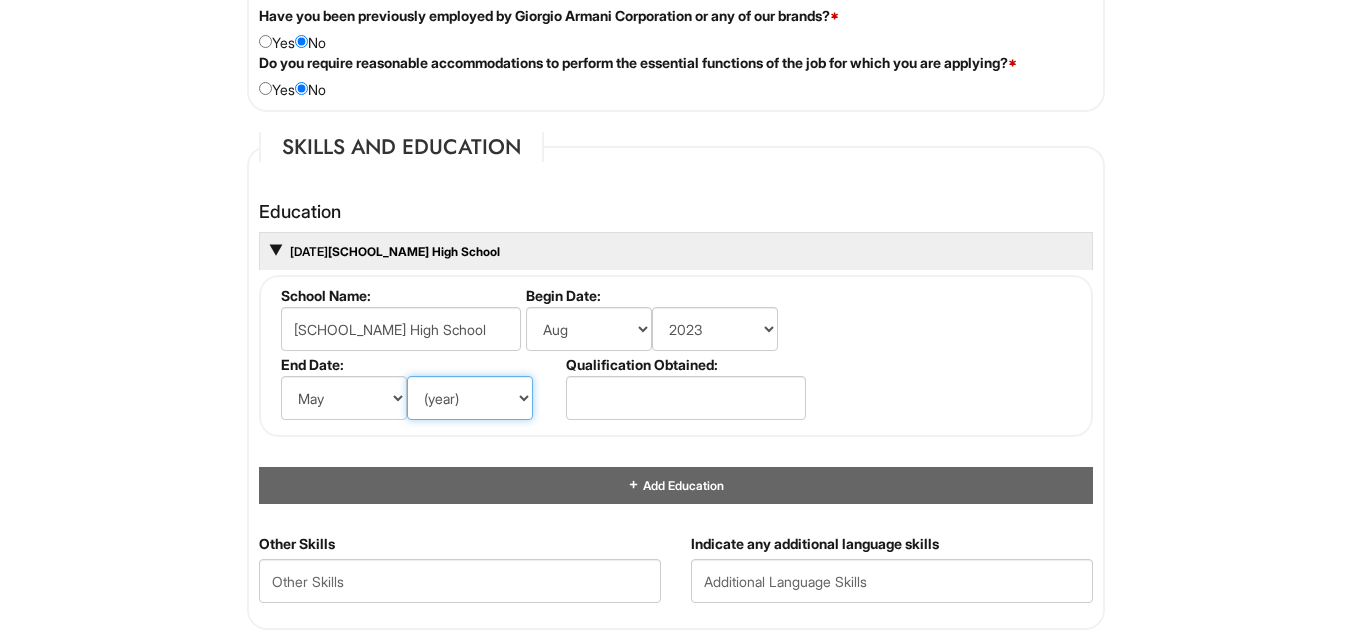 click on "(year) 2029 2028 2027 2026 2025 2024 2023 2022 2021 2020 2019 2018 2017 2016 2015 2014 2013 2012 2011 2010 2009 2008 2007 2006 2005 2004 2003 2002 2001 2000 1999 1998 1997 1996 1995 1994 1993 1992 1991 1990 1989 1988 1987 1986 1985 1984 1983 1982 1981 1980 1979 1978 1977 1976 1975 1974 1973 1972 1971 1970 1969 1968 1967 1966 1965 1964 1963 1962 1961 1960 1959 1958 1957 1956 1955 1954 1953 1952 1951 1950 1949 1948 1947 1946  --  2030 2031 2032 2033 2034 2035 2036 2037 2038 2039 2040 2041 2042 2043 2044 2045 2046 2047 2048 2049 2050 2051 2052 2053 2054 2055 2056 2057 2058 2059 2060 2061 2062 2063 2064" at bounding box center [470, 398] 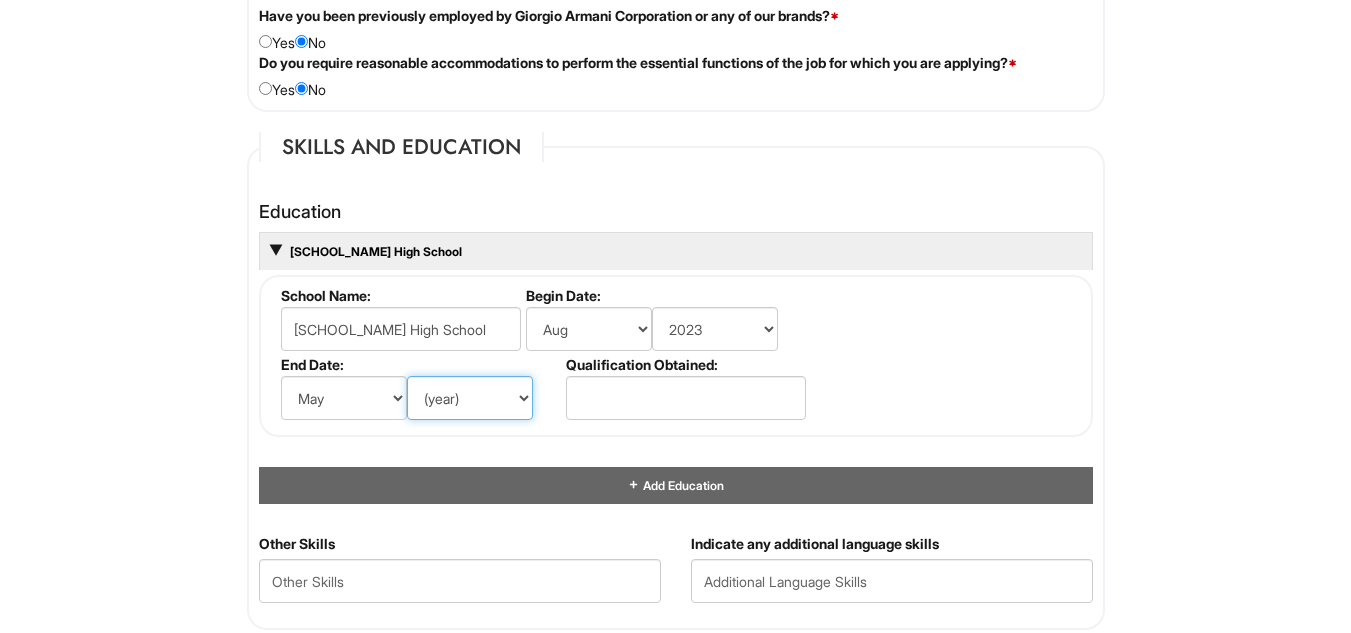 select on "2027" 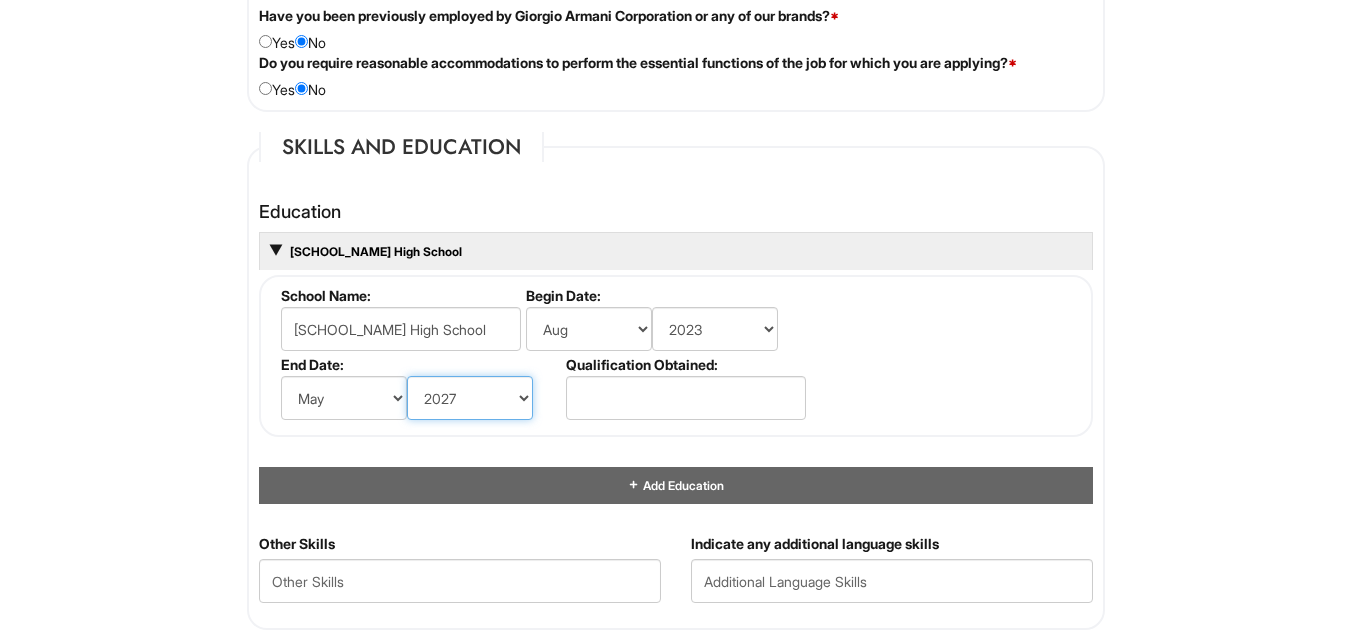 click on "(year) 2029 2028 2027 2026 2025 2024 2023 2022 2021 2020 2019 2018 2017 2016 2015 2014 2013 2012 2011 2010 2009 2008 2007 2006 2005 2004 2003 2002 2001 2000 1999 1998 1997 1996 1995 1994 1993 1992 1991 1990 1989 1988 1987 1986 1985 1984 1983 1982 1981 1980 1979 1978 1977 1976 1975 1974 1973 1972 1971 1970 1969 1968 1967 1966 1965 1964 1963 1962 1961 1960 1959 1958 1957 1956 1955 1954 1953 1952 1951 1950 1949 1948 1947 1946  --  2030 2031 2032 2033 2034 2035 2036 2037 2038 2039 2040 2041 2042 2043 2044 2045 2046 2047 2048 2049 2050 2051 2052 2053 2054 2055 2056 2057 2058 2059 2060 2061 2062 2063 2064" at bounding box center [470, 398] 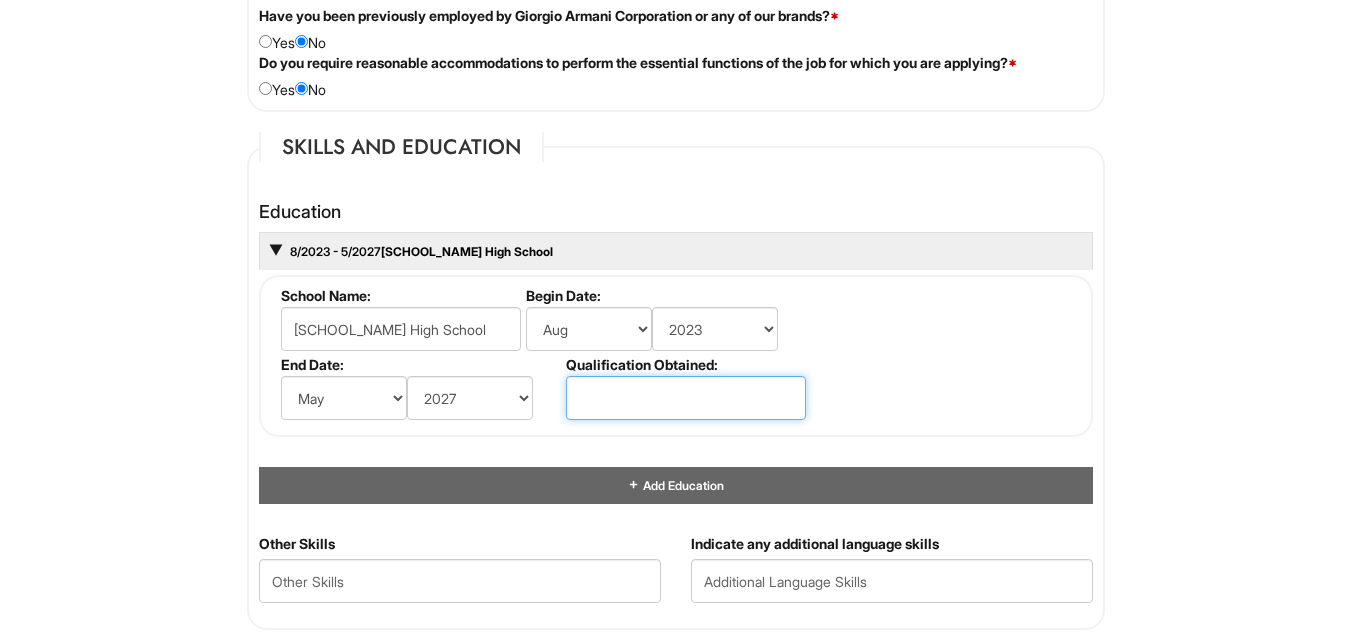 click at bounding box center [686, 398] 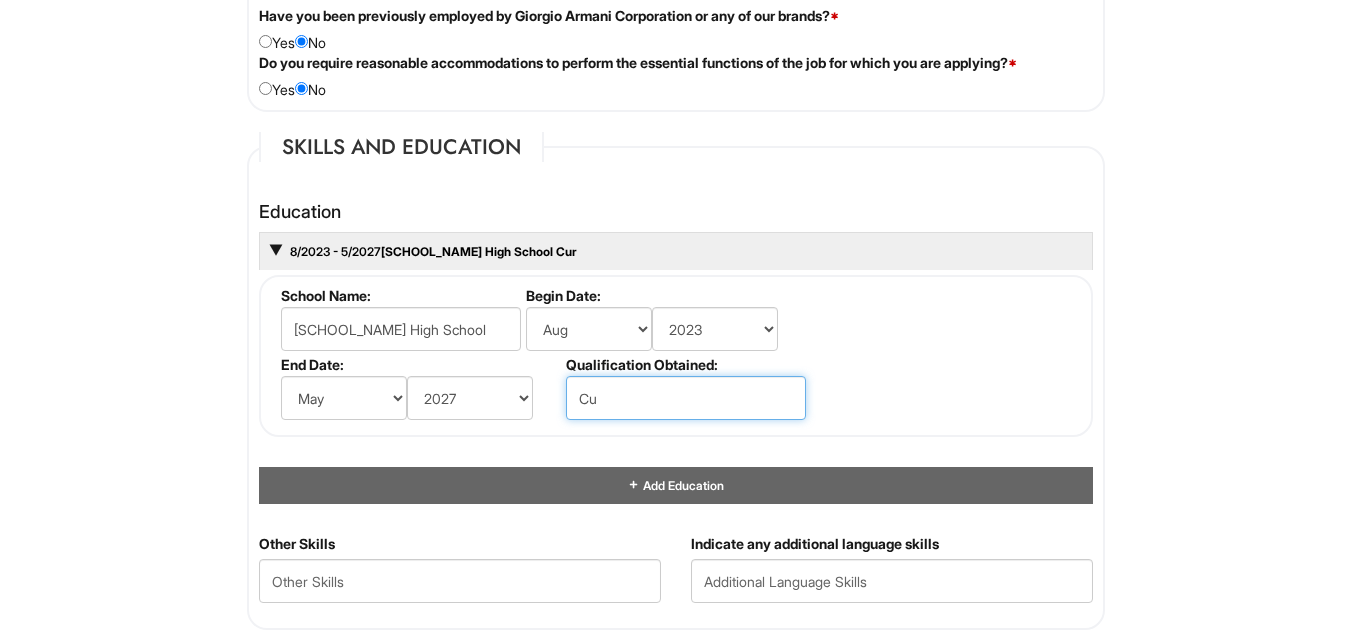 type on "C" 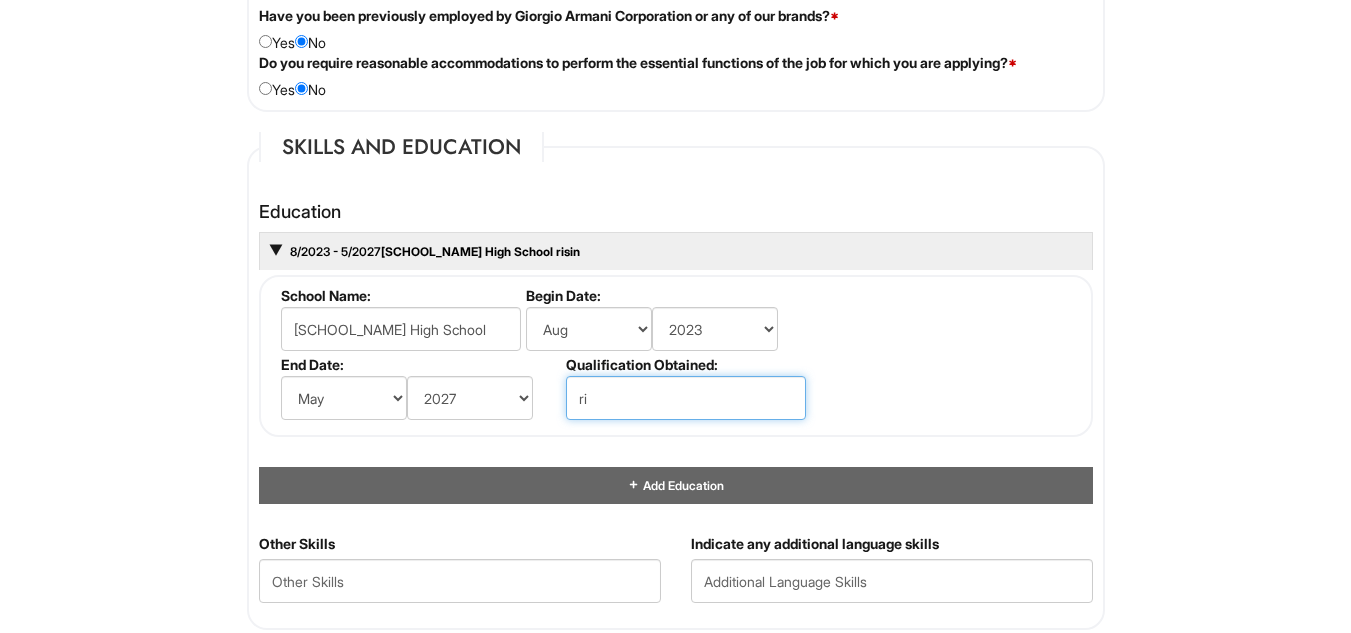 type on "r" 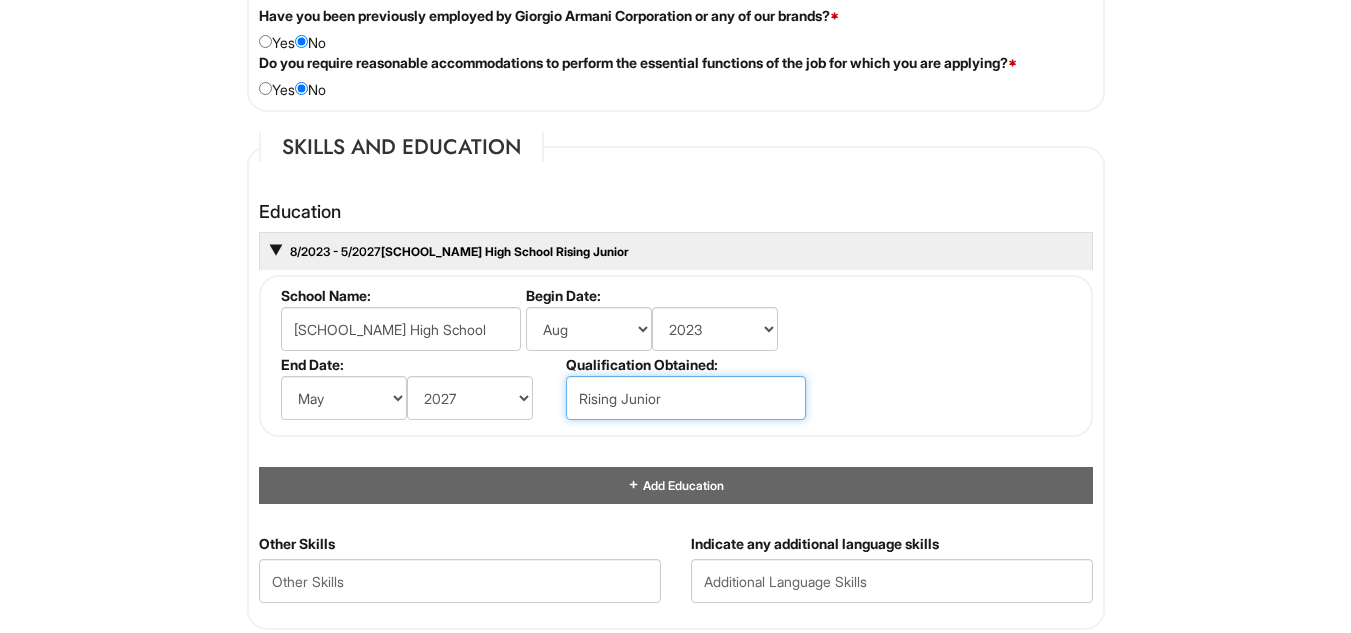 type on "Rising Junior" 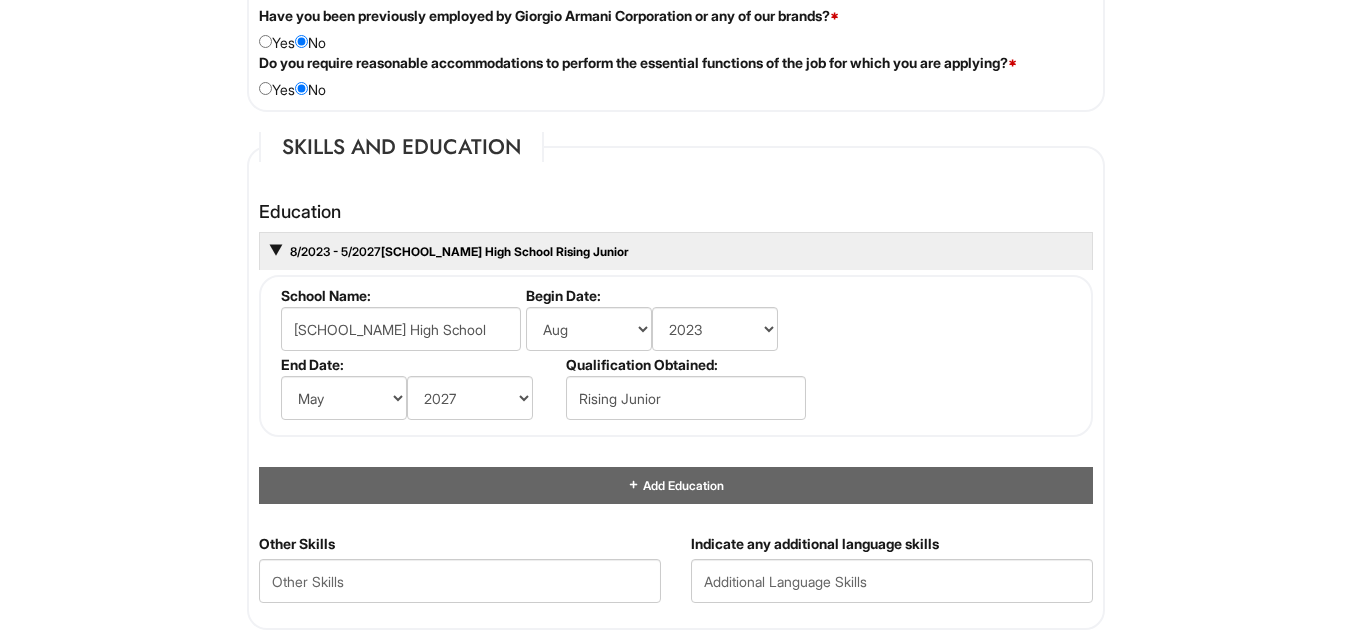click on "Other Skills" at bounding box center (460, 576) 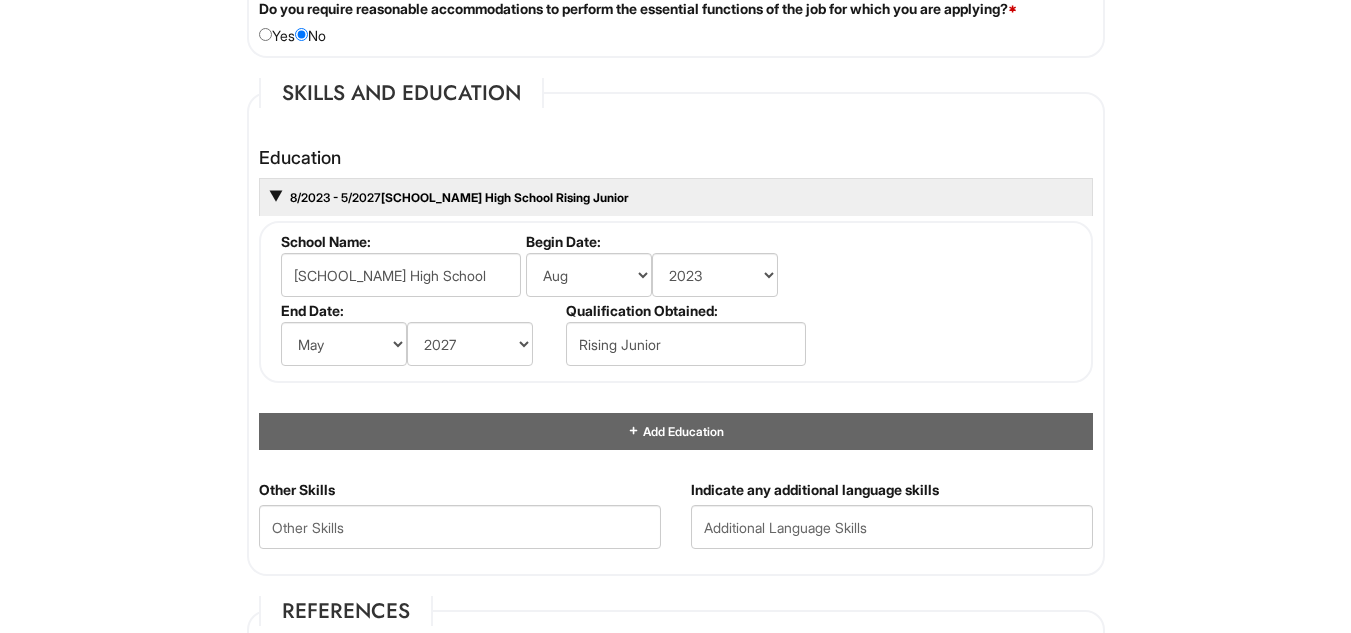 scroll, scrollTop: 1867, scrollLeft: 0, axis: vertical 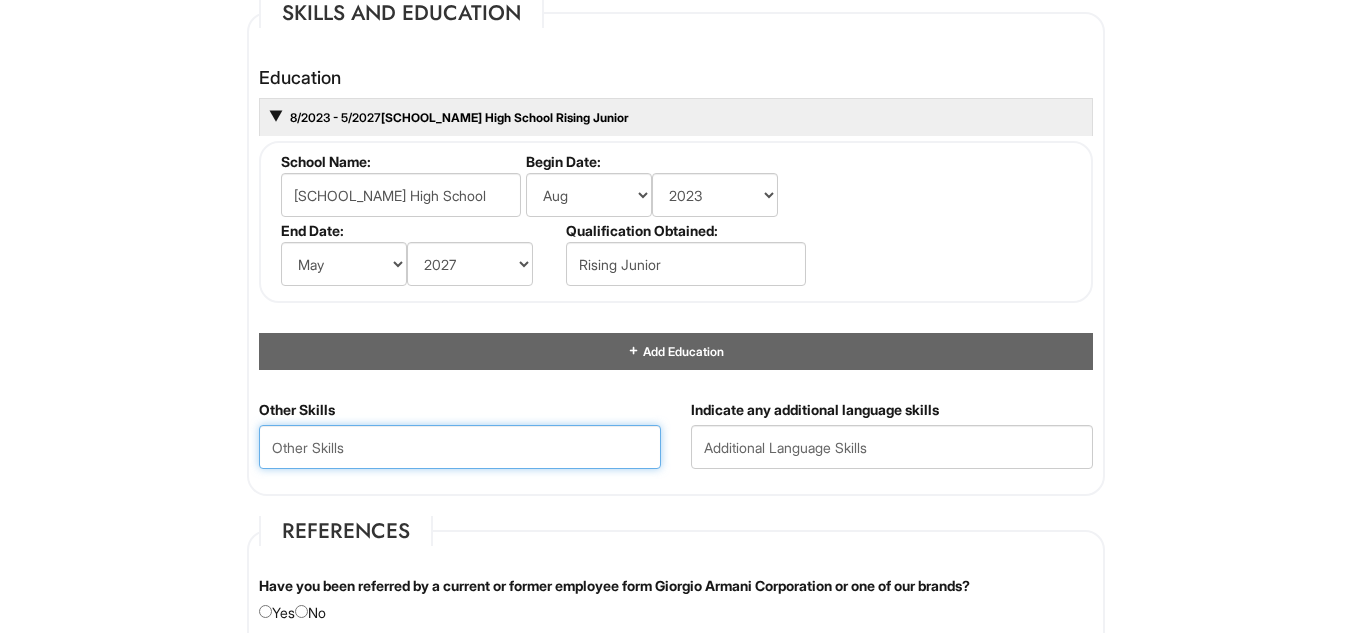 click at bounding box center [460, 447] 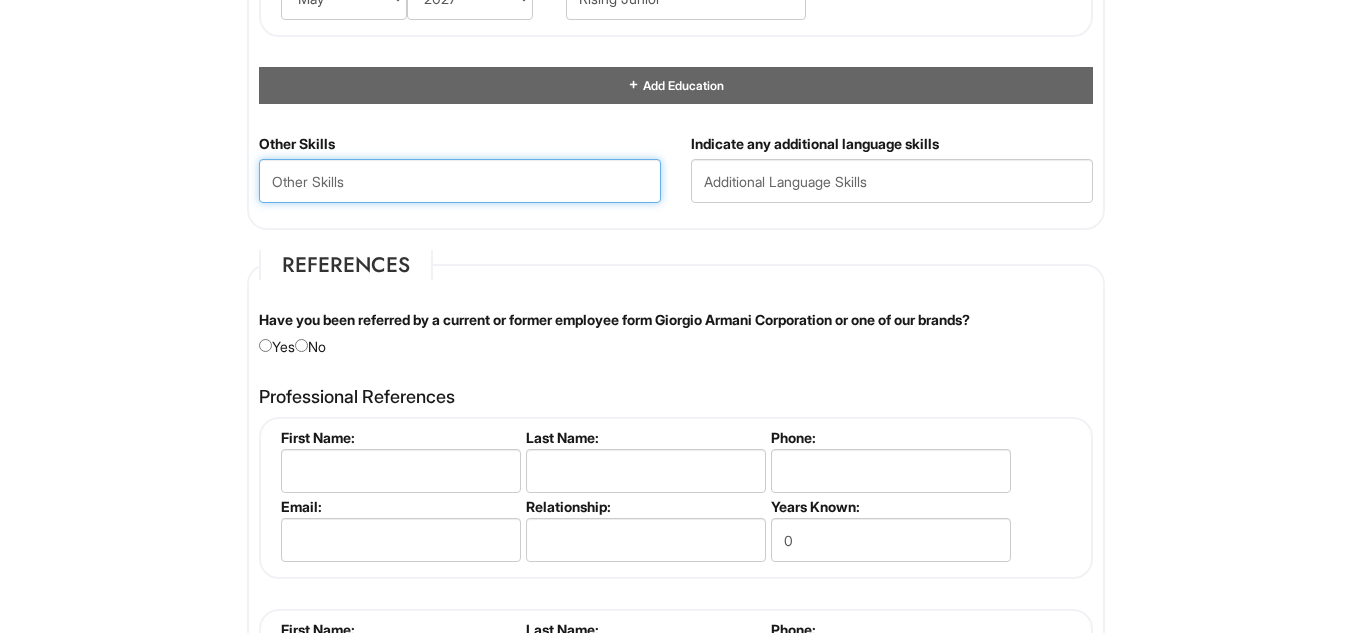 scroll, scrollTop: 2000, scrollLeft: 0, axis: vertical 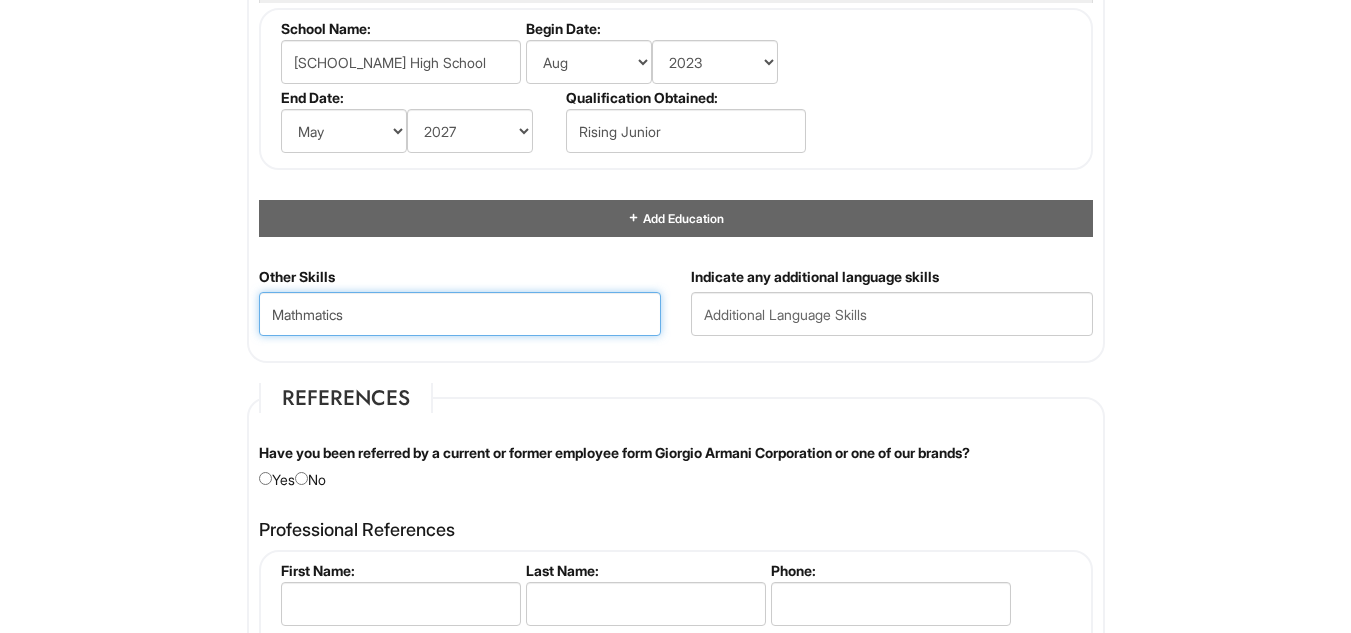 type on "Mathmatics" 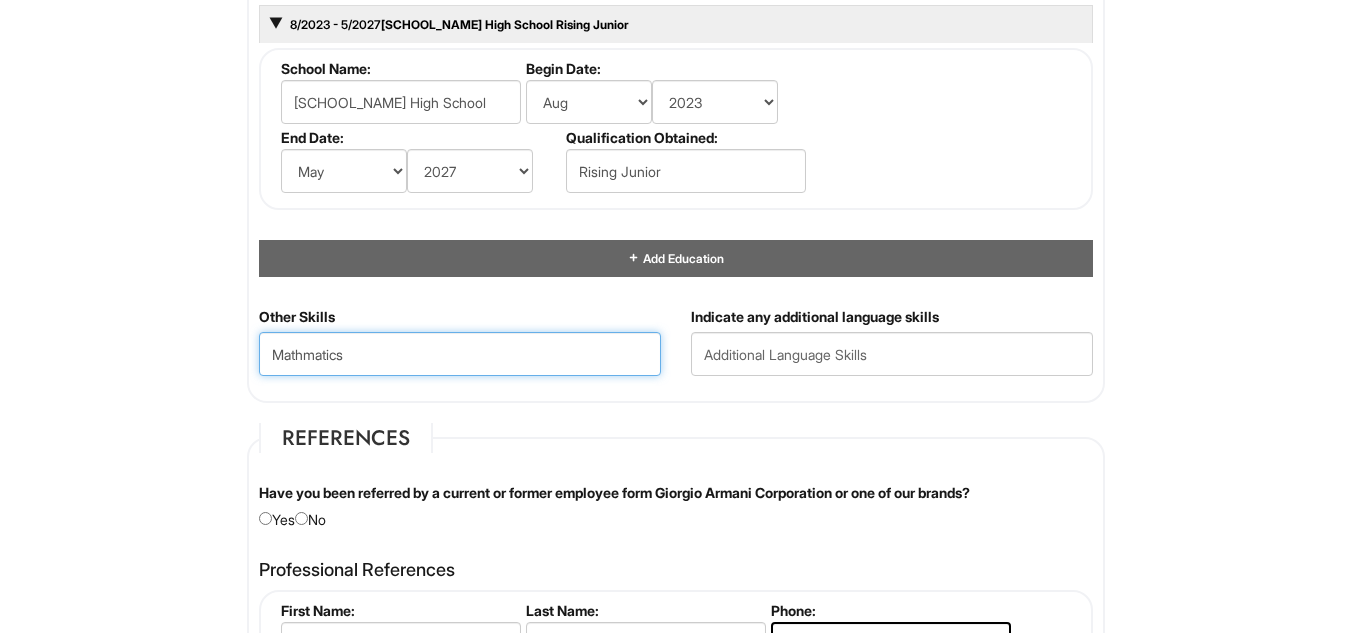 scroll, scrollTop: 122, scrollLeft: 0, axis: vertical 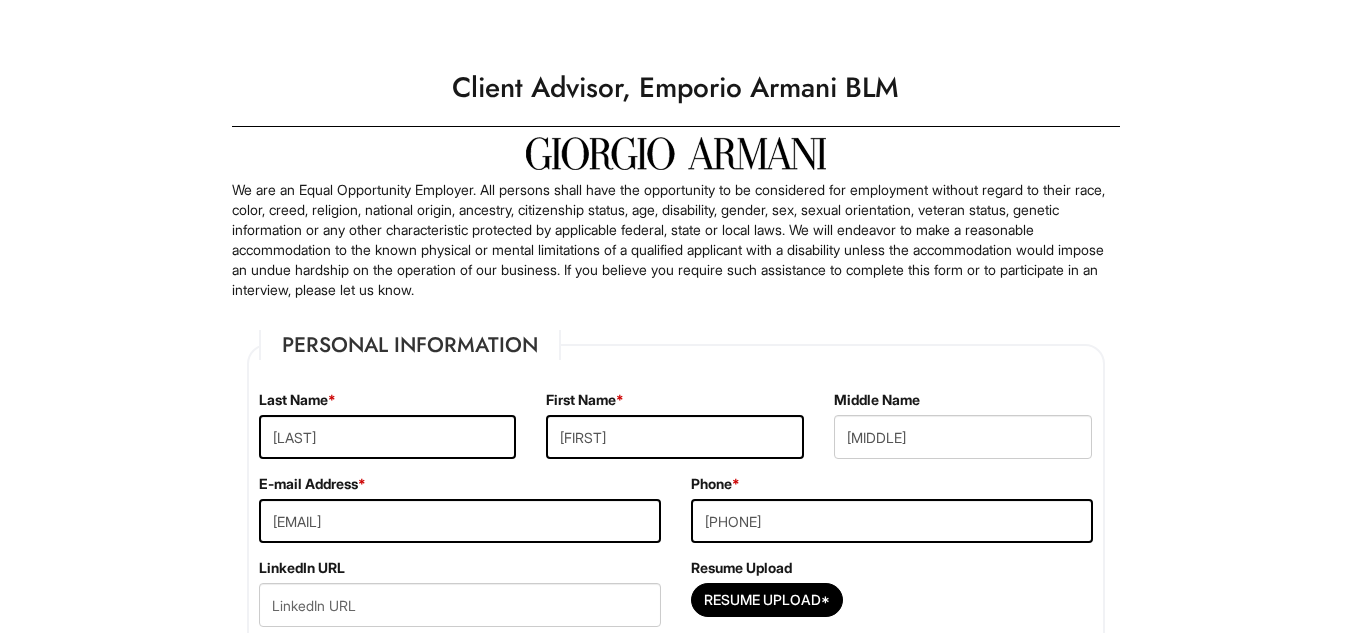 select on "MD" 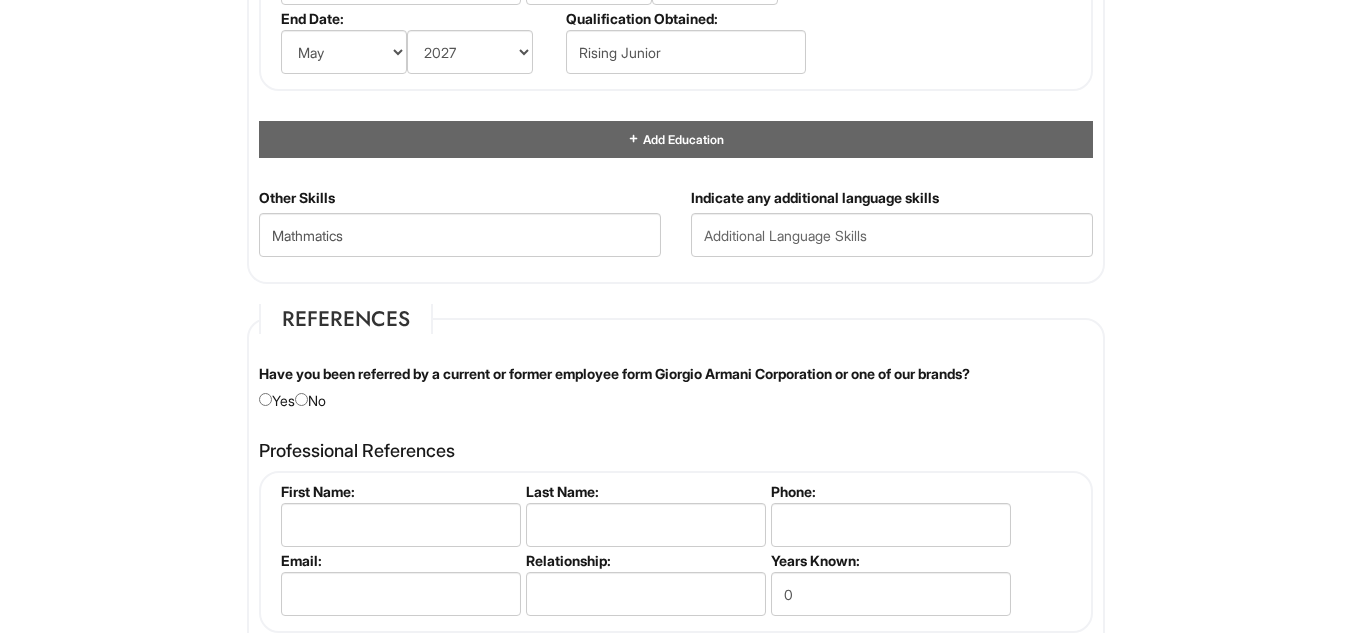 scroll, scrollTop: 2122, scrollLeft: 0, axis: vertical 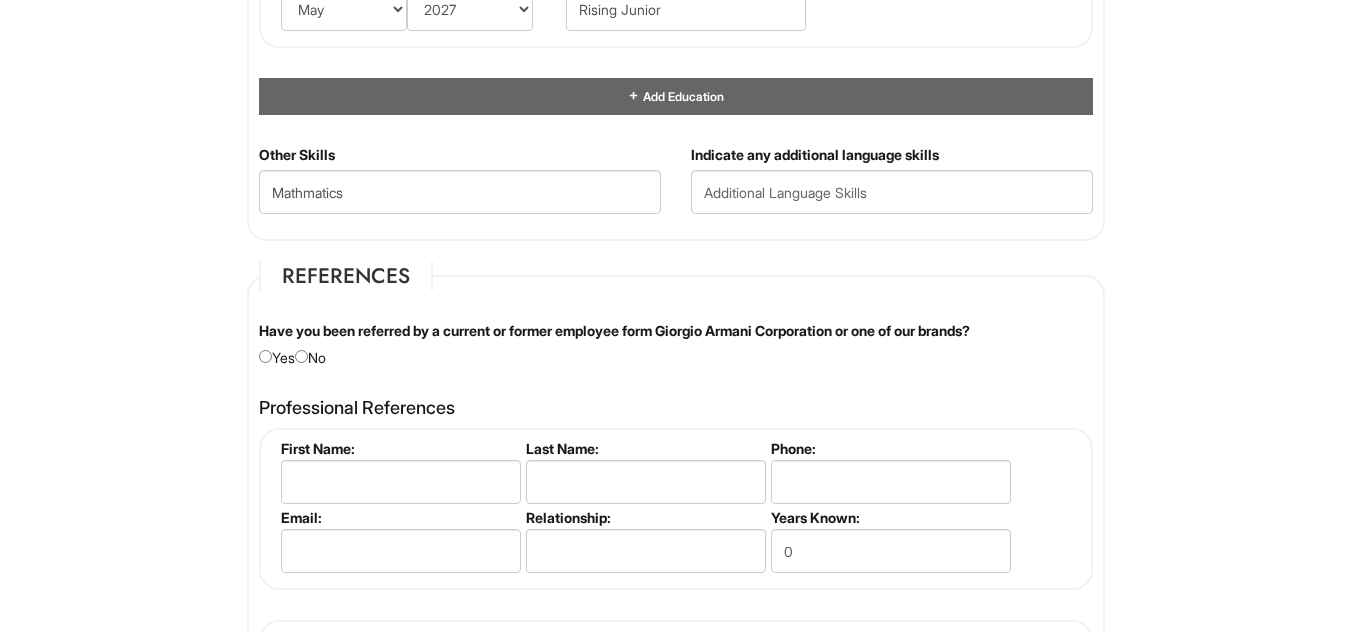 click on "Indicate any additional language skills" at bounding box center [892, 187] 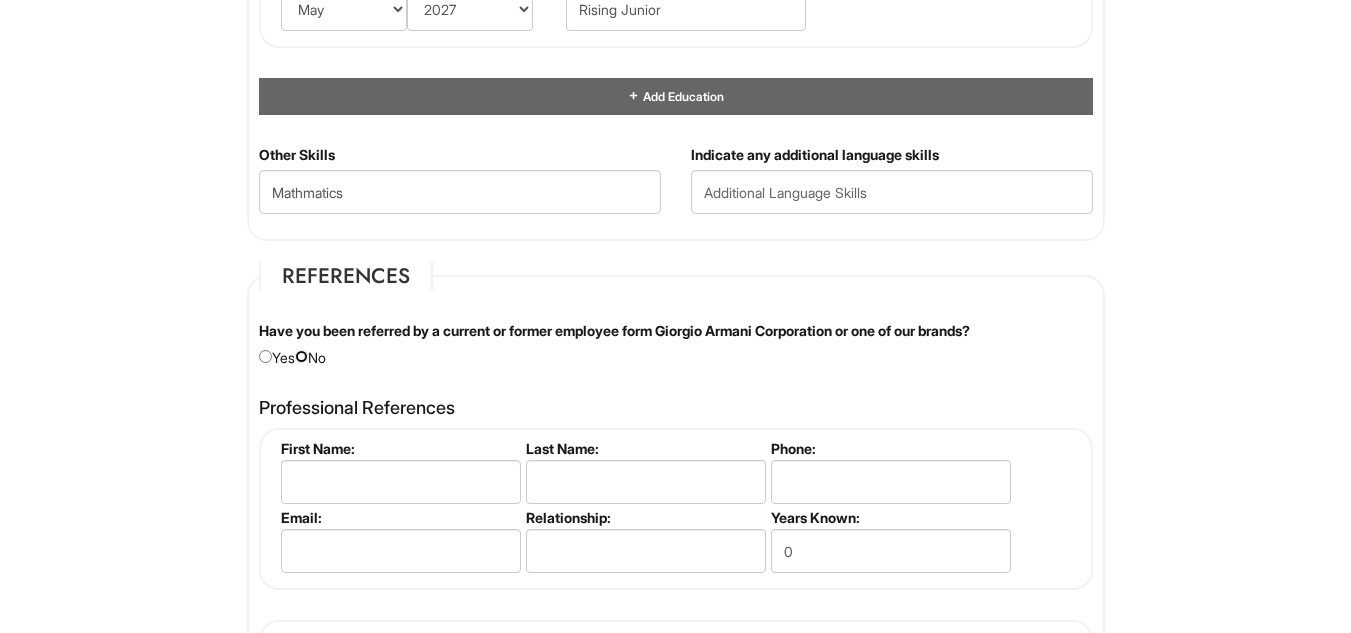 click at bounding box center (301, 356) 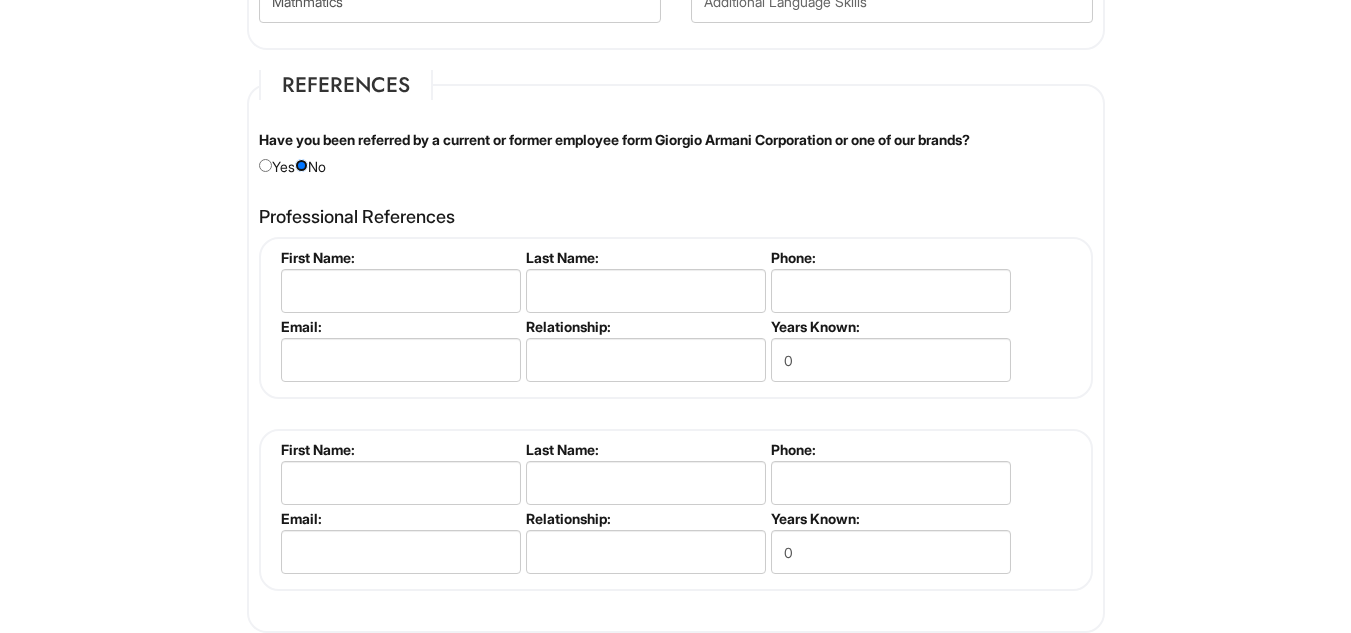 scroll, scrollTop: 2255, scrollLeft: 0, axis: vertical 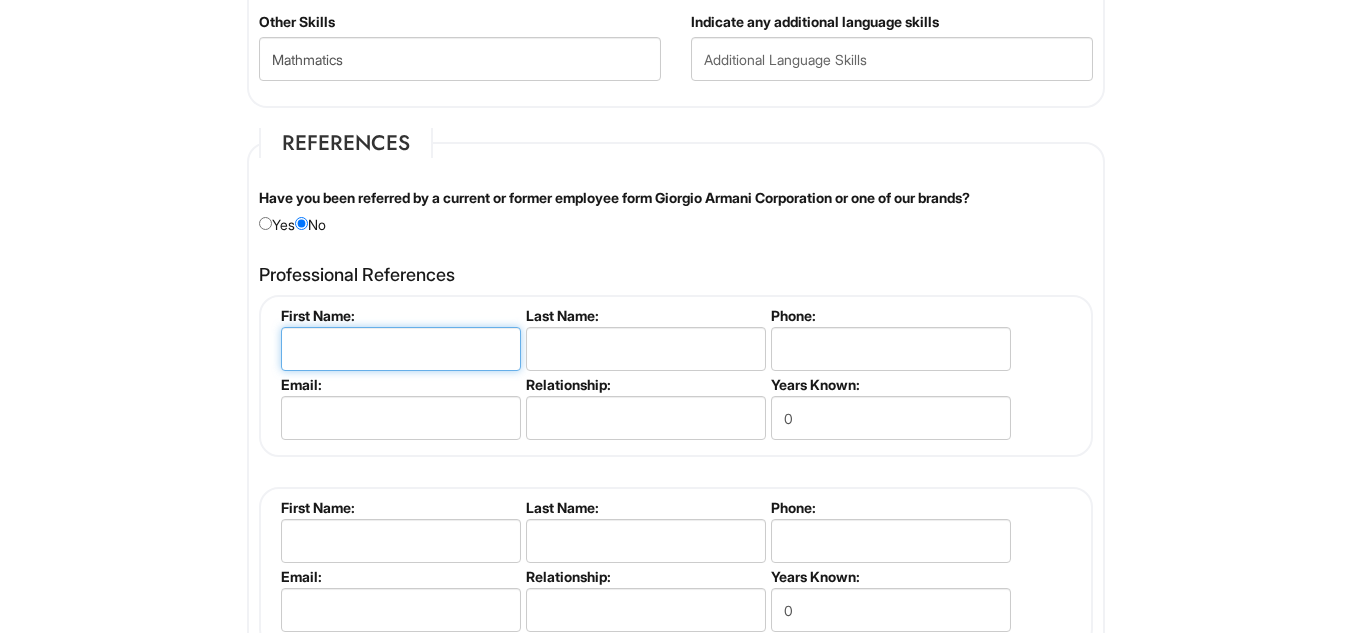 click at bounding box center (401, 349) 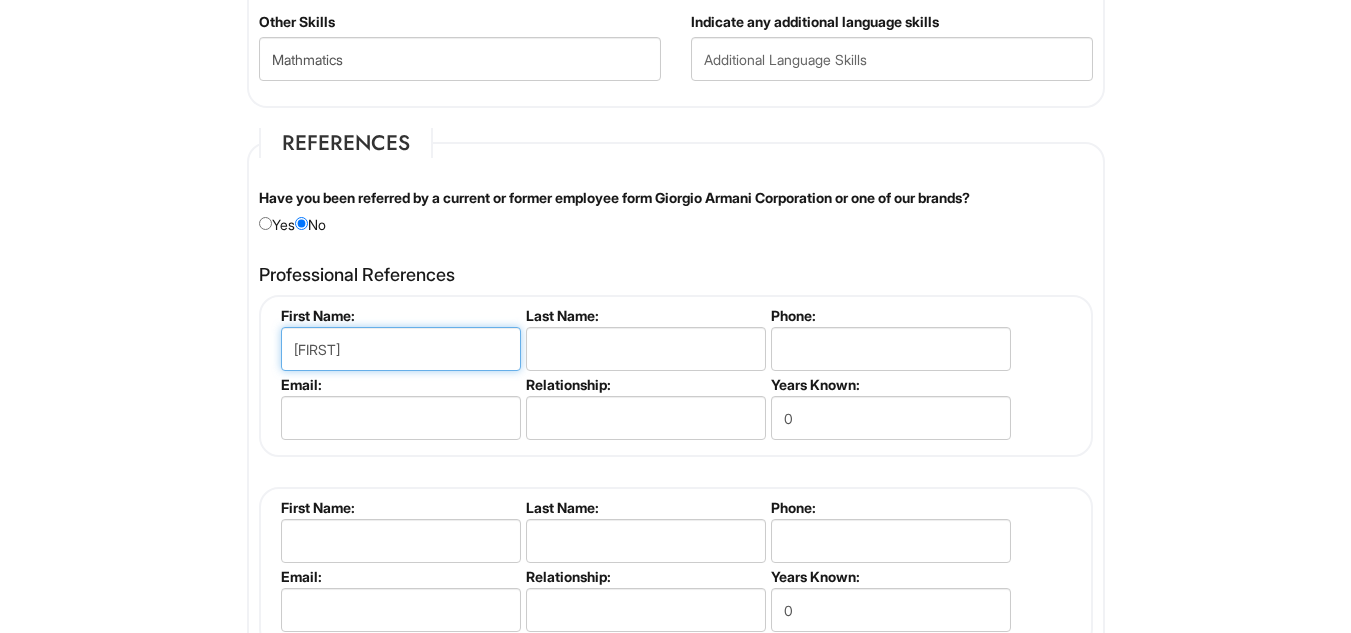 type on "[FIRST]" 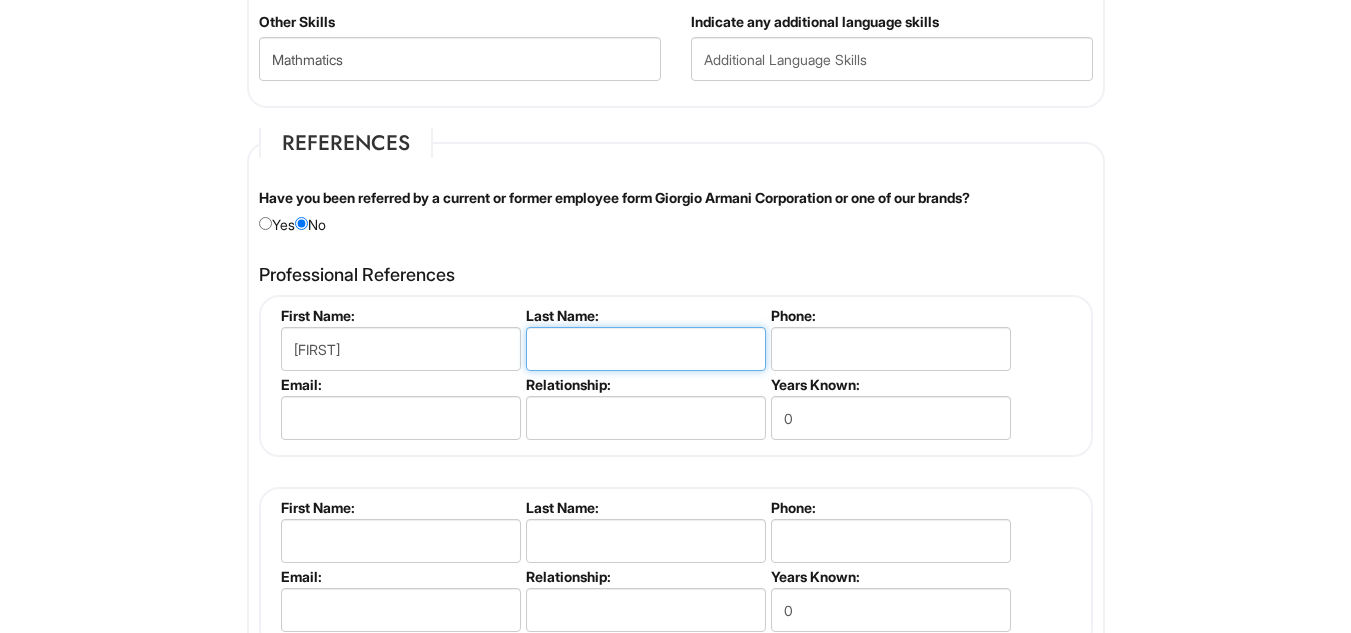 click at bounding box center (646, 349) 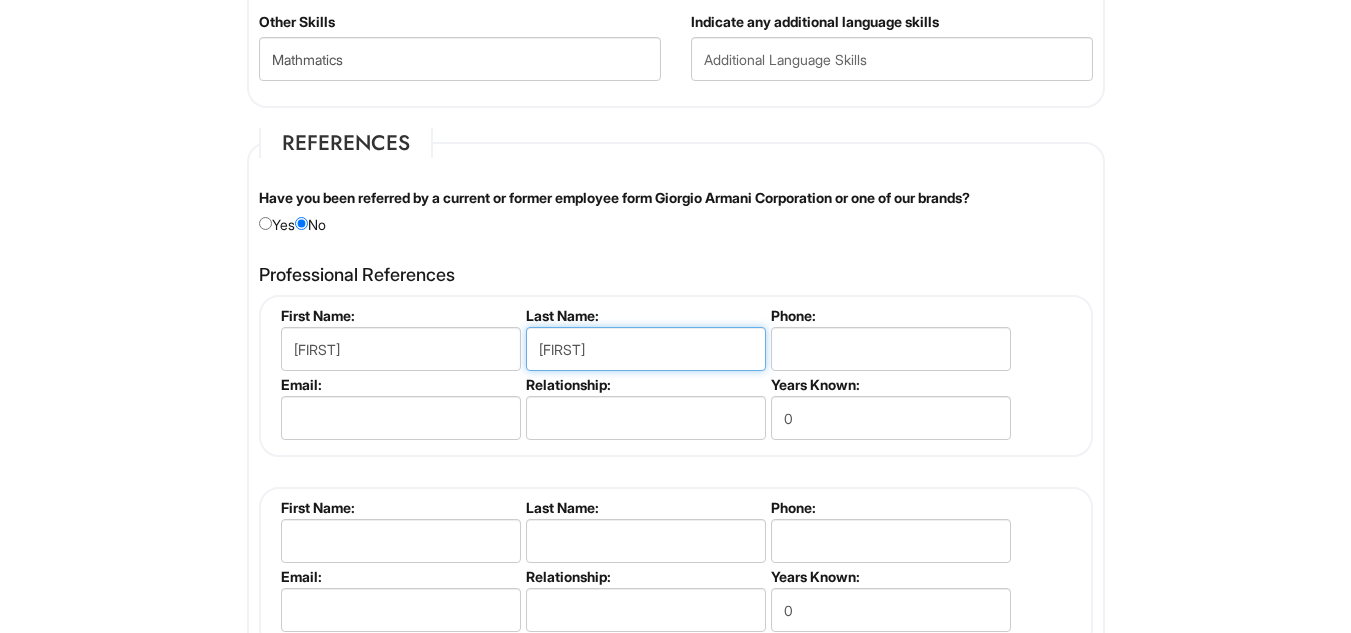 type on "[FIRST]" 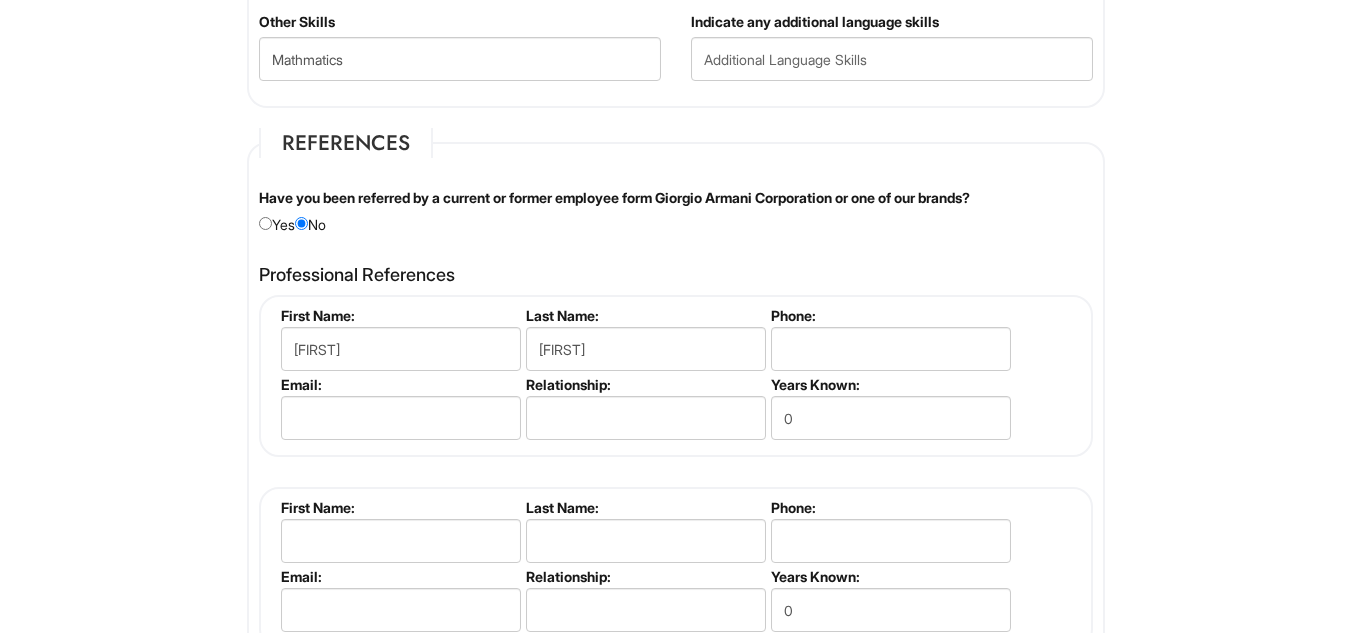 click on "Years Known:" at bounding box center [889, 384] 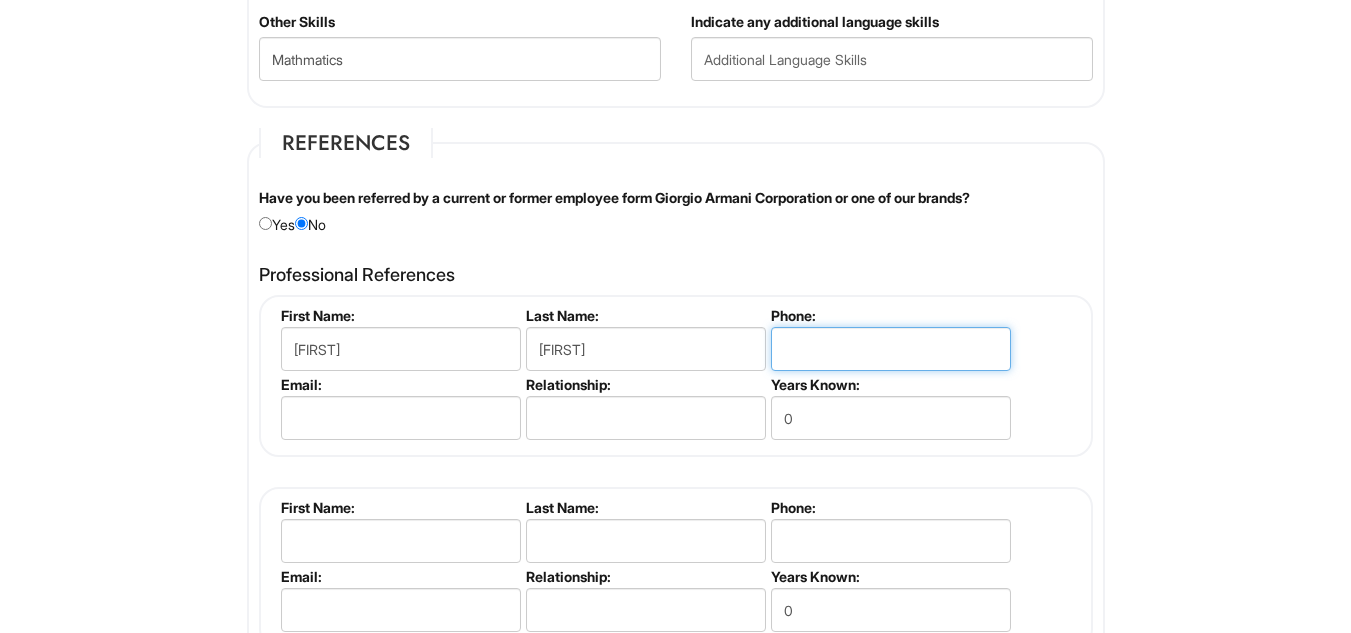 click at bounding box center [891, 349] 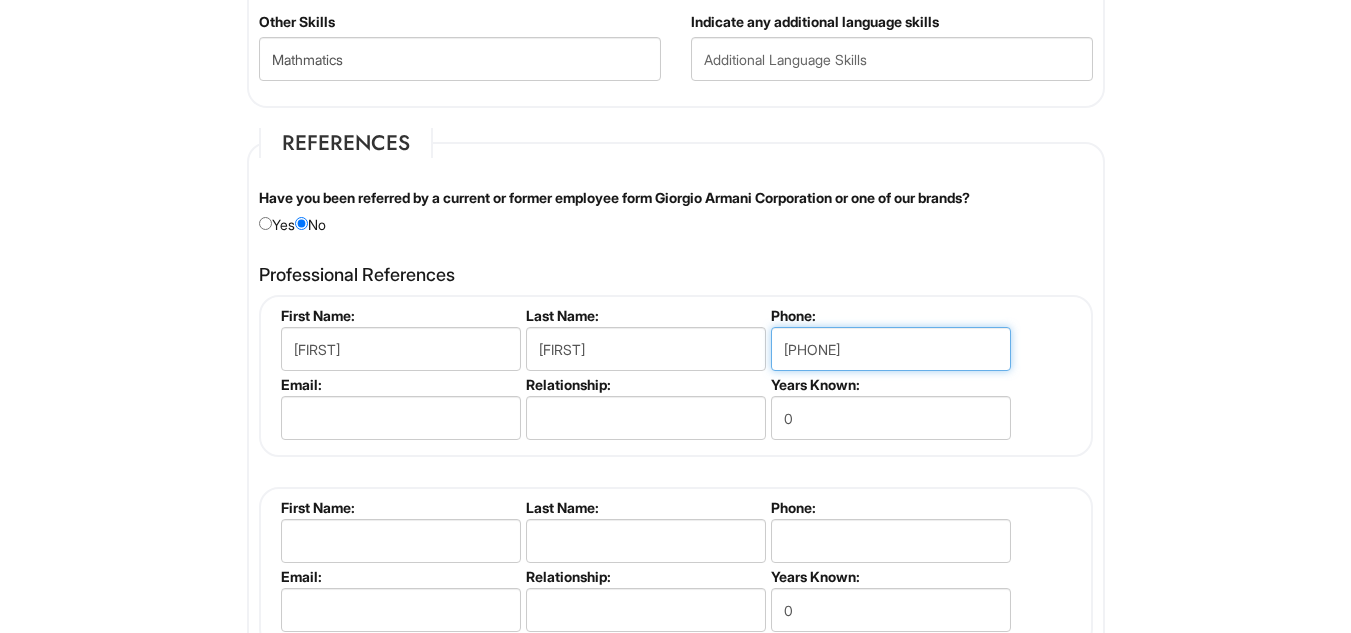 type on "[PHONE]" 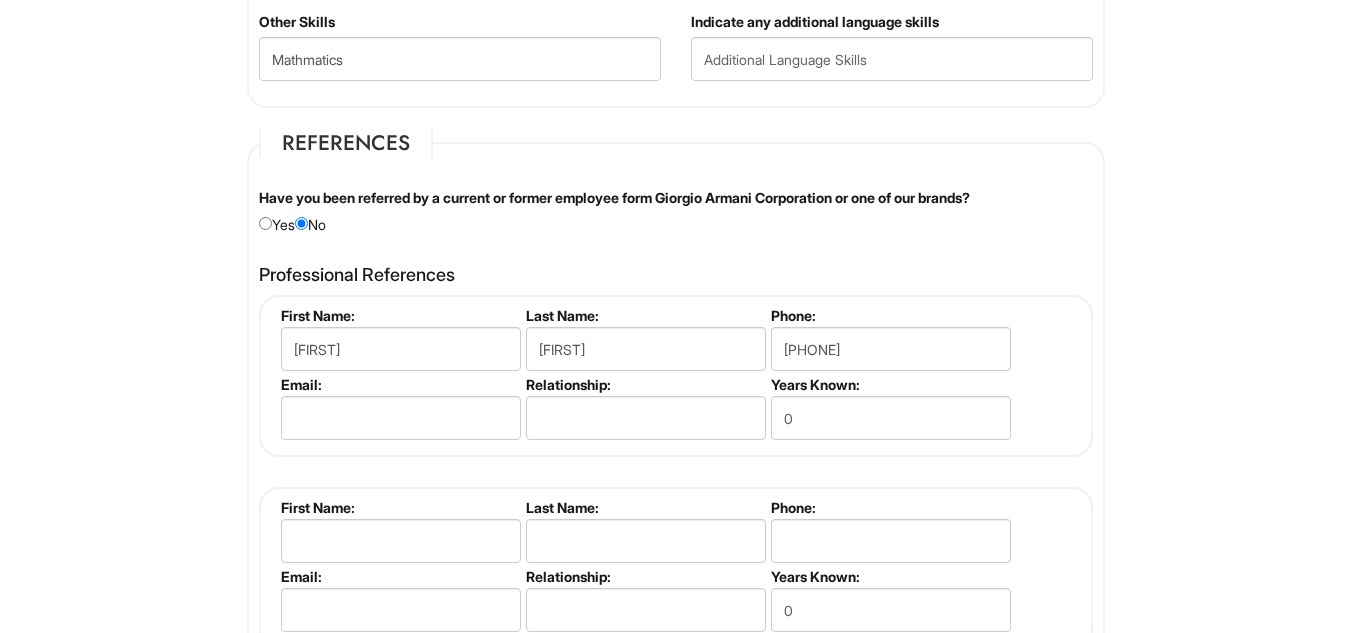click on "First Name:
[FIRST]
Last Name:
[LAST]
Phone:
[PHONE]
Email:
Relationship:
Years Known:
0" at bounding box center (676, 376) 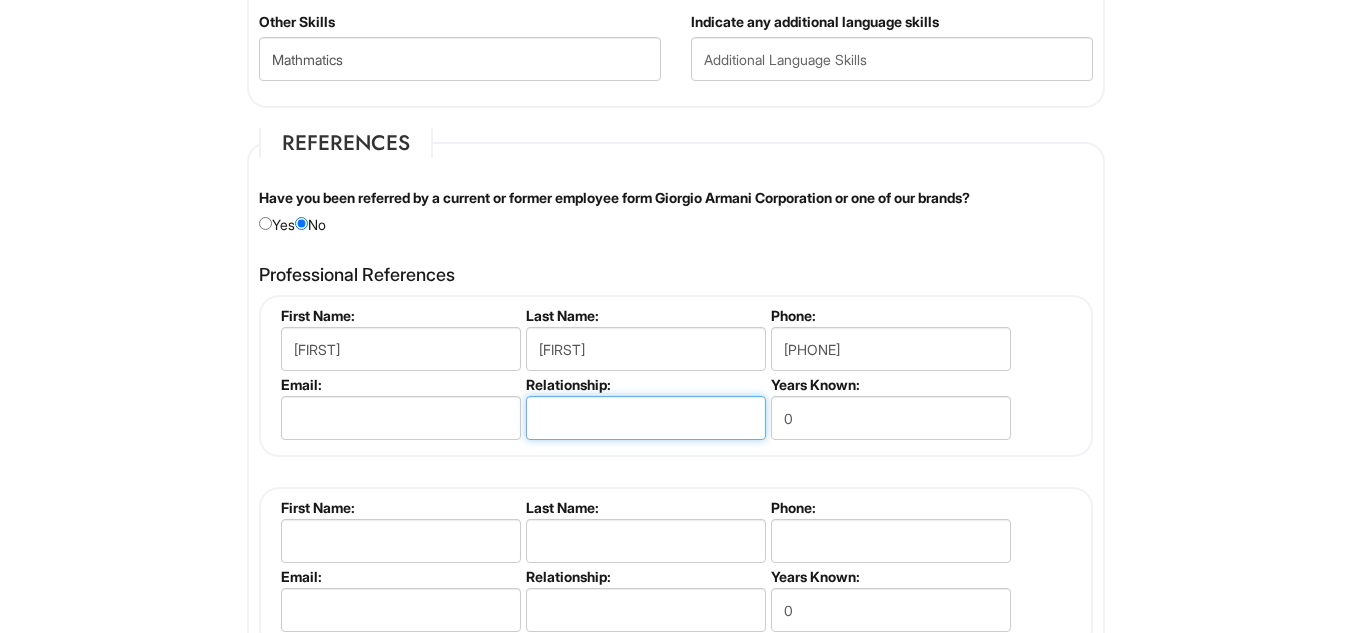 click at bounding box center [646, 418] 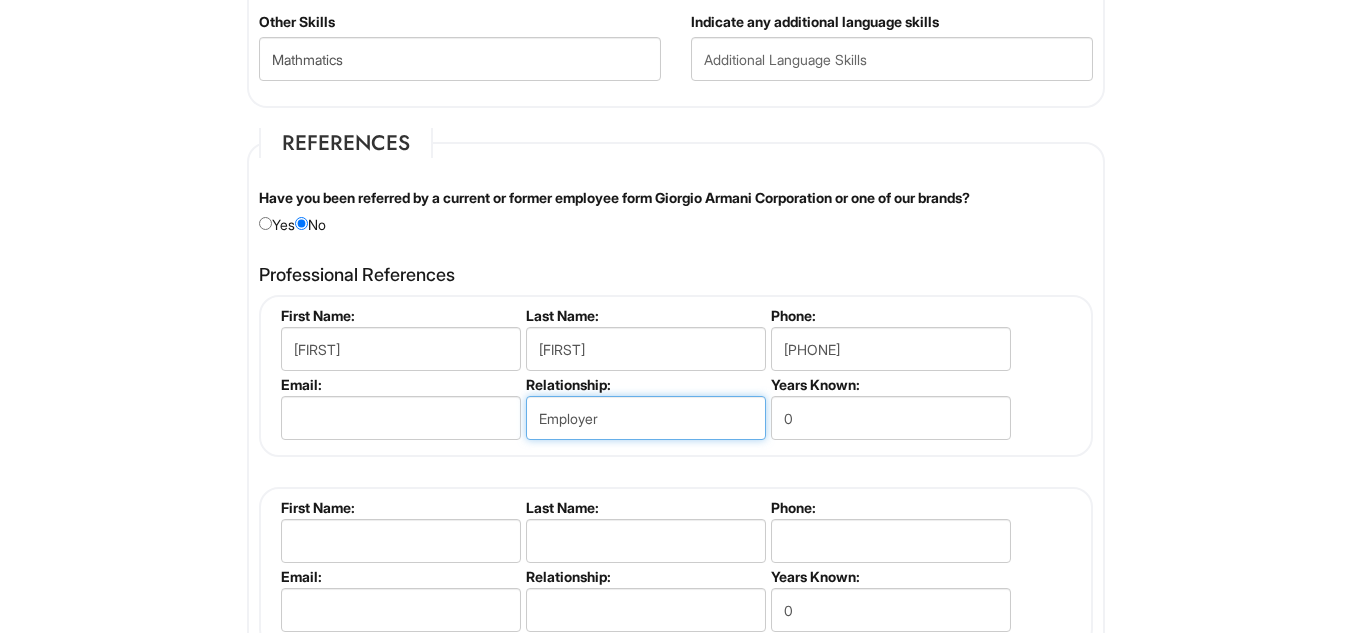 type on "Employer" 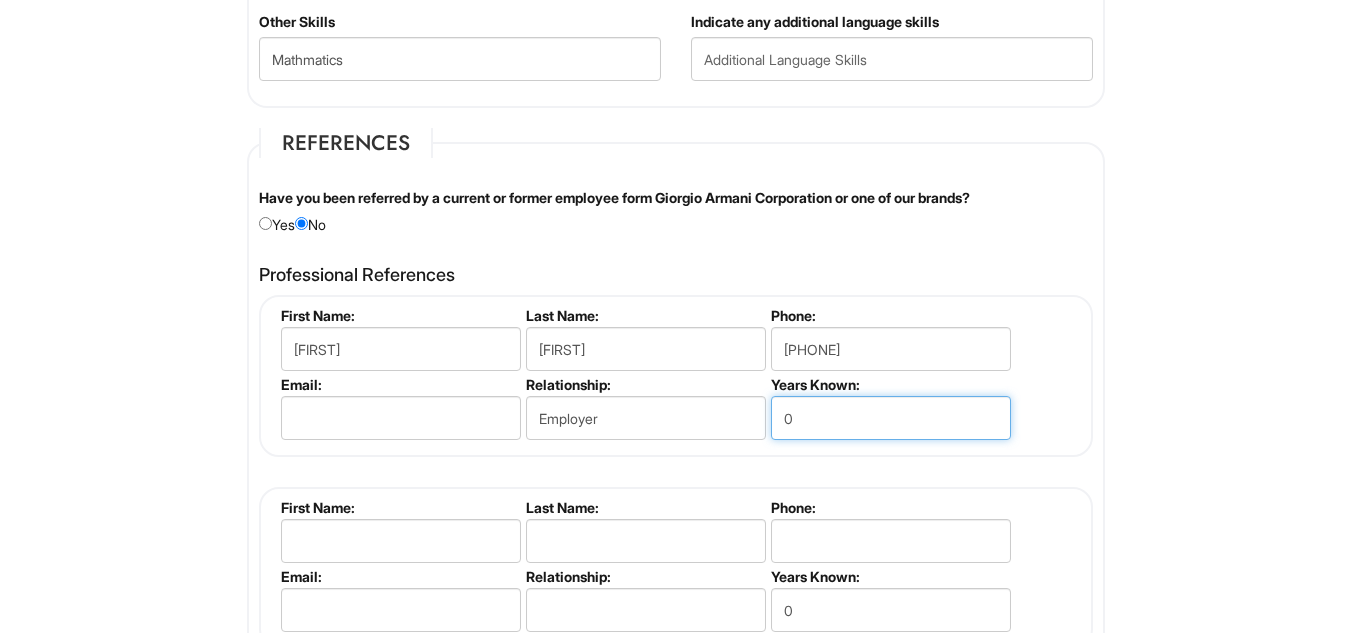 click on "0" at bounding box center [891, 418] 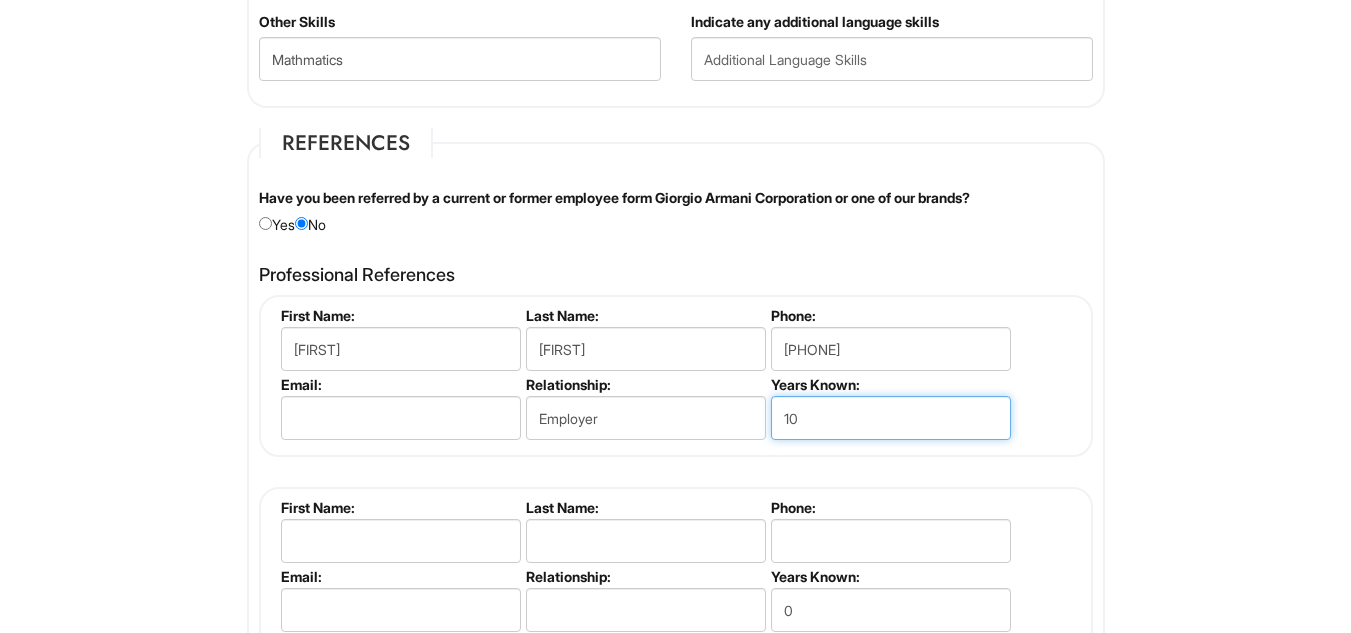 scroll, scrollTop: 2389, scrollLeft: 0, axis: vertical 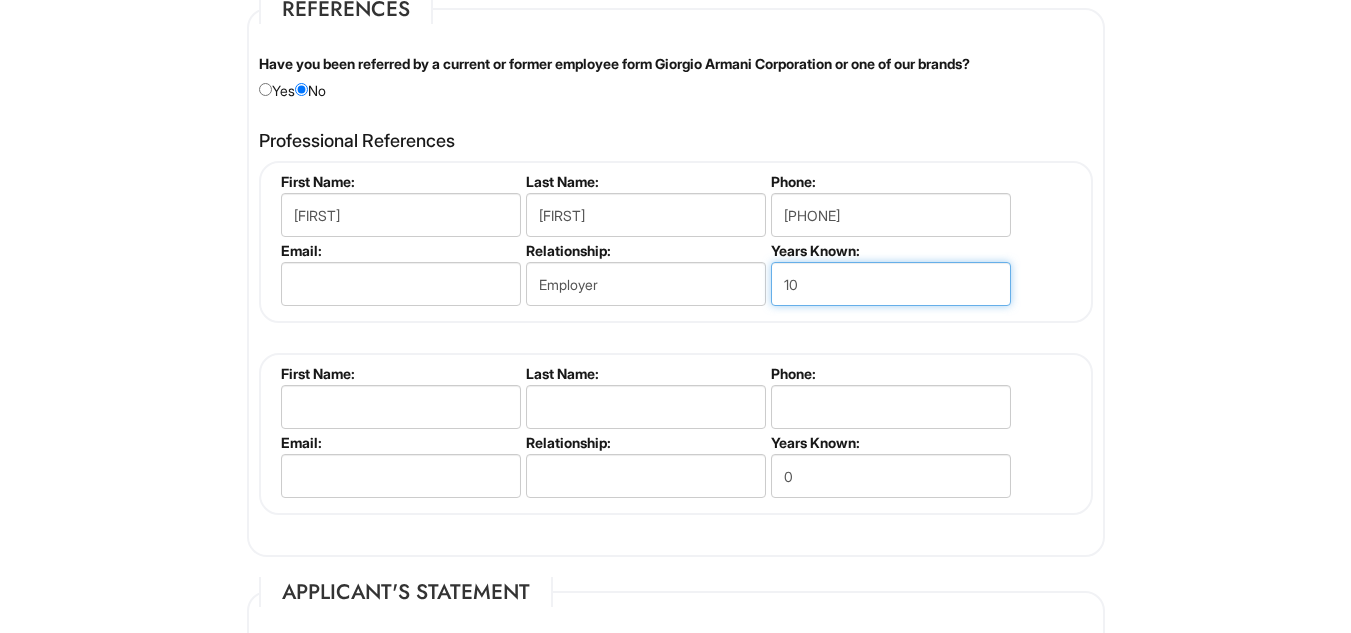 type on "10" 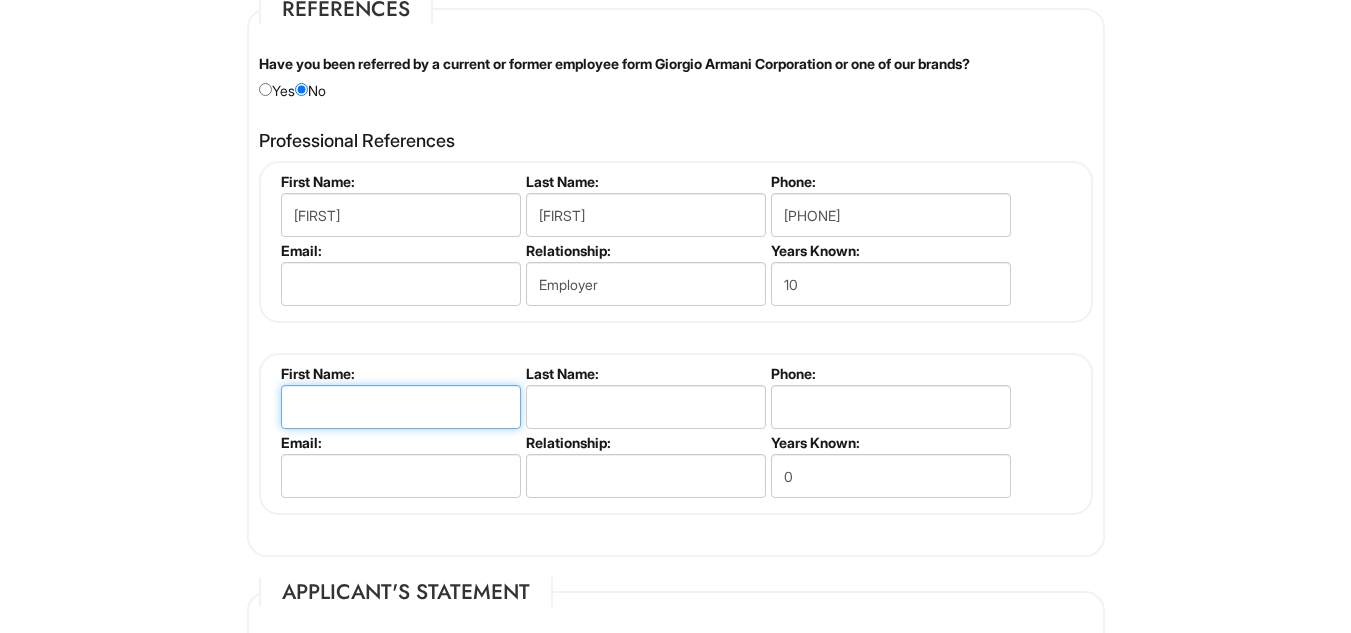 click at bounding box center (401, 407) 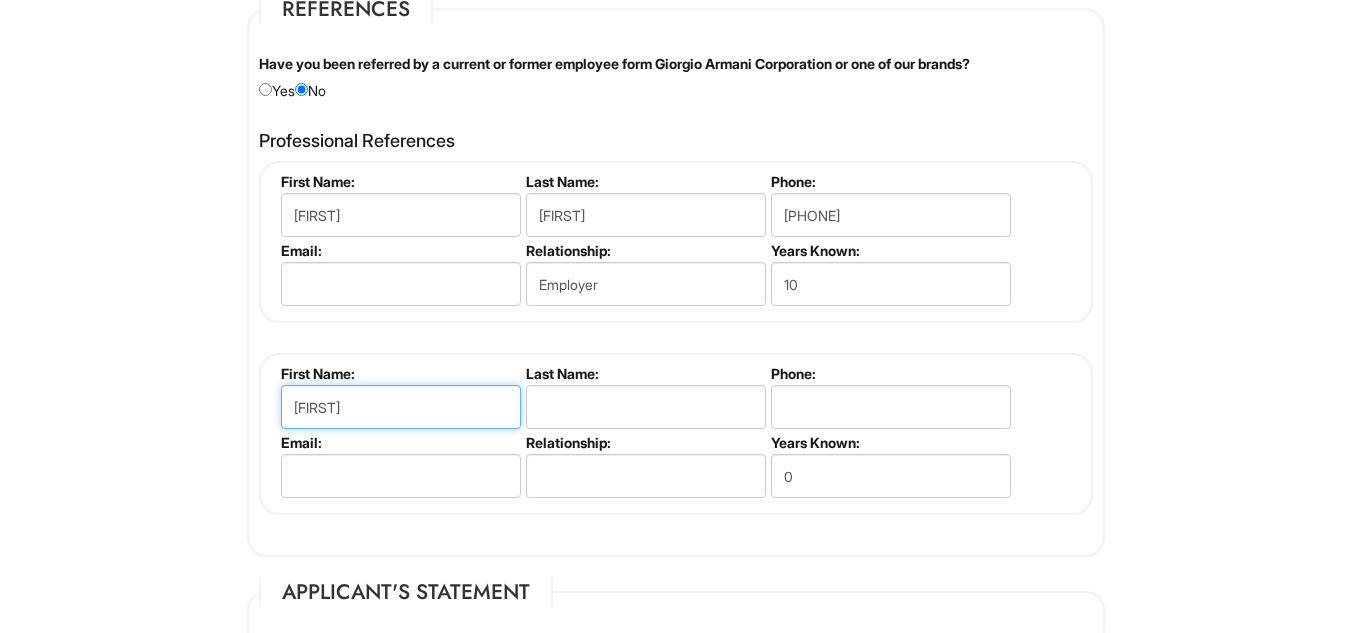 type on "[FIRST]" 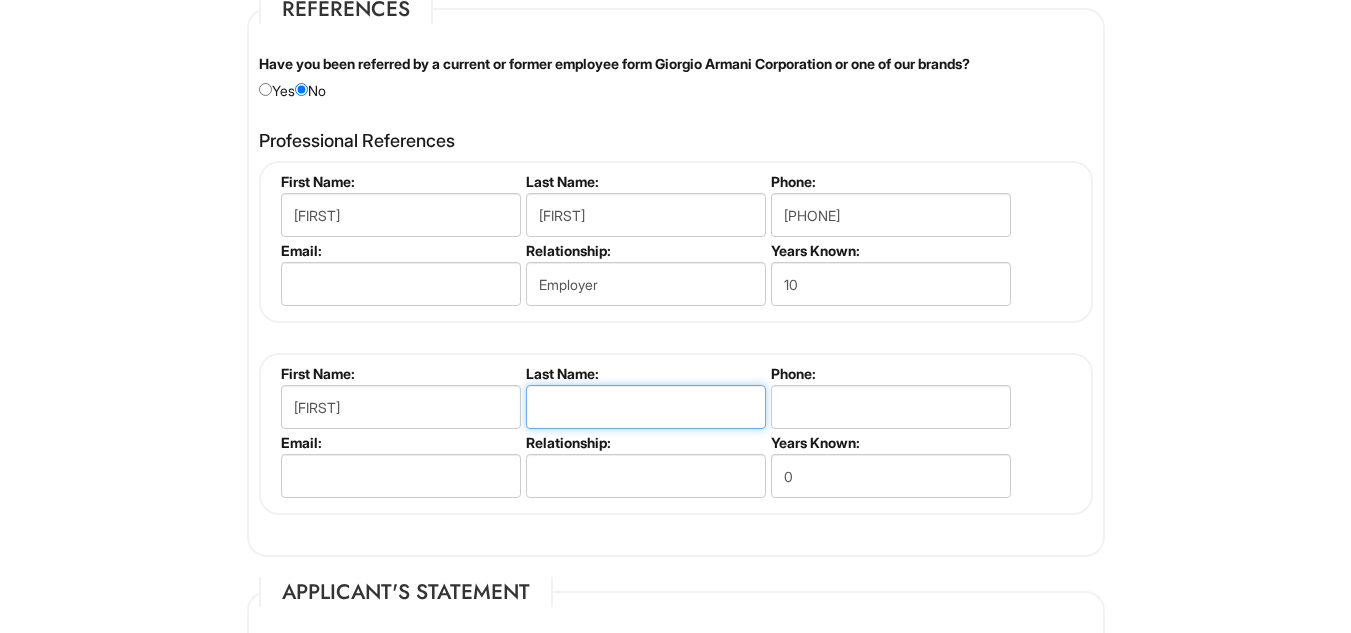 click at bounding box center (646, 407) 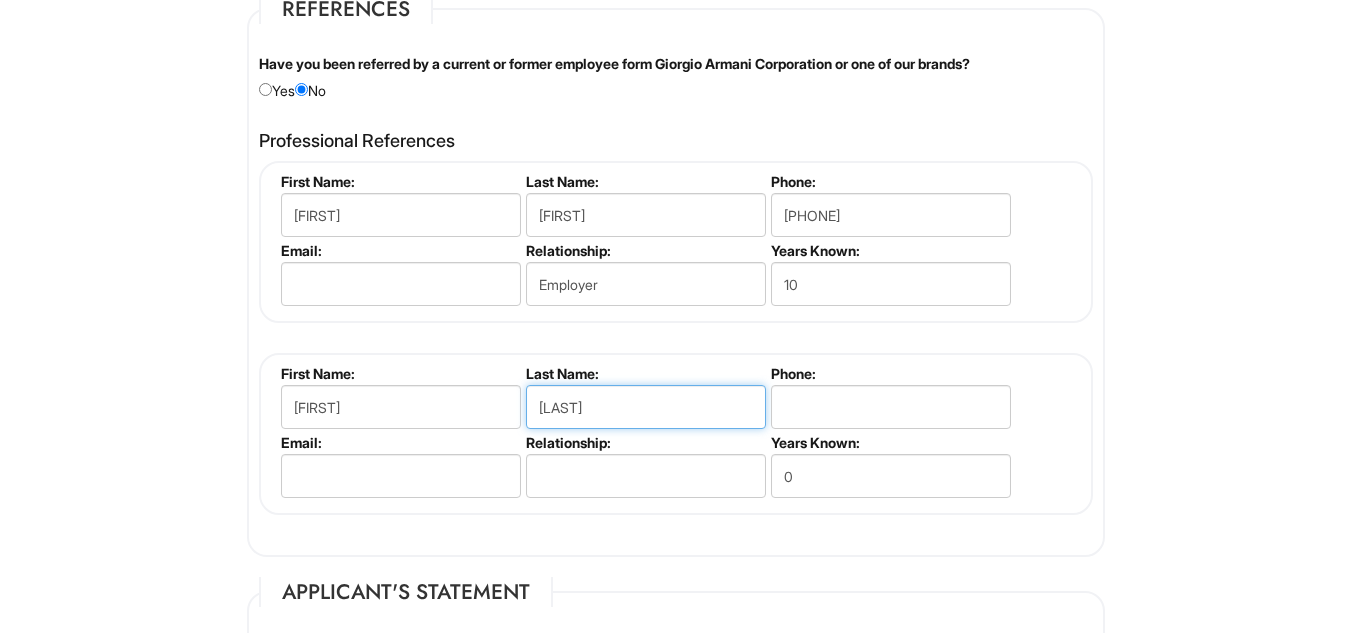 type on "[LAST]" 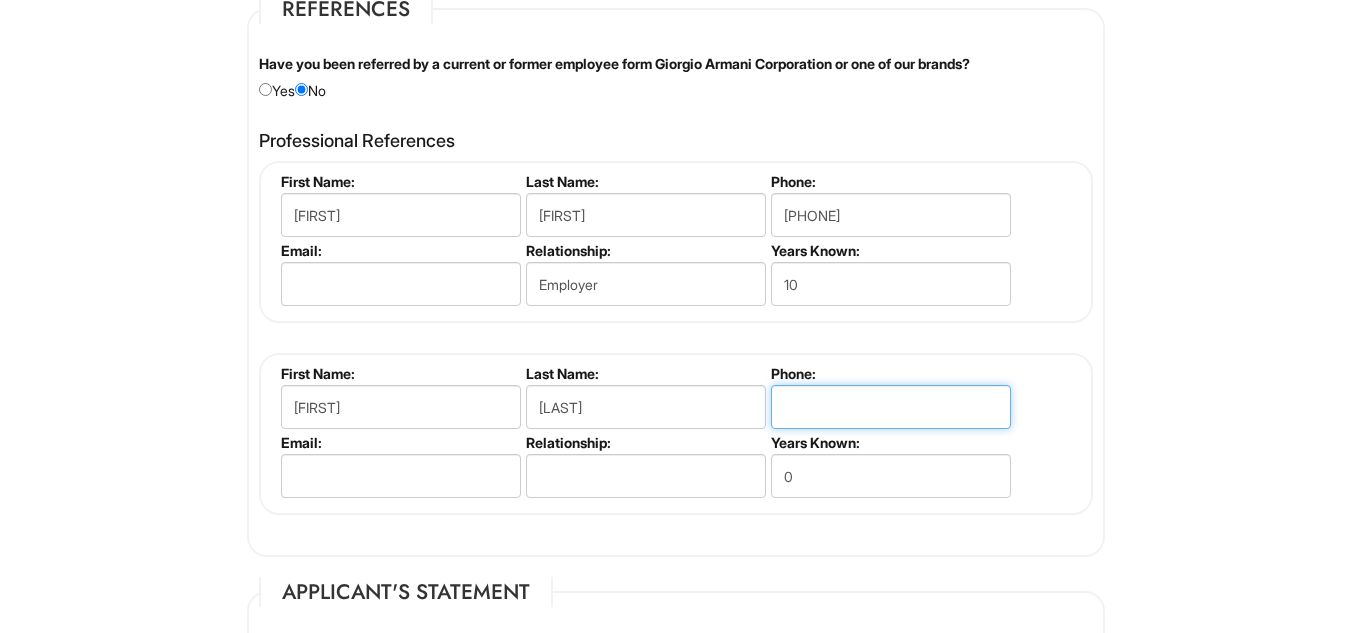 click at bounding box center (891, 407) 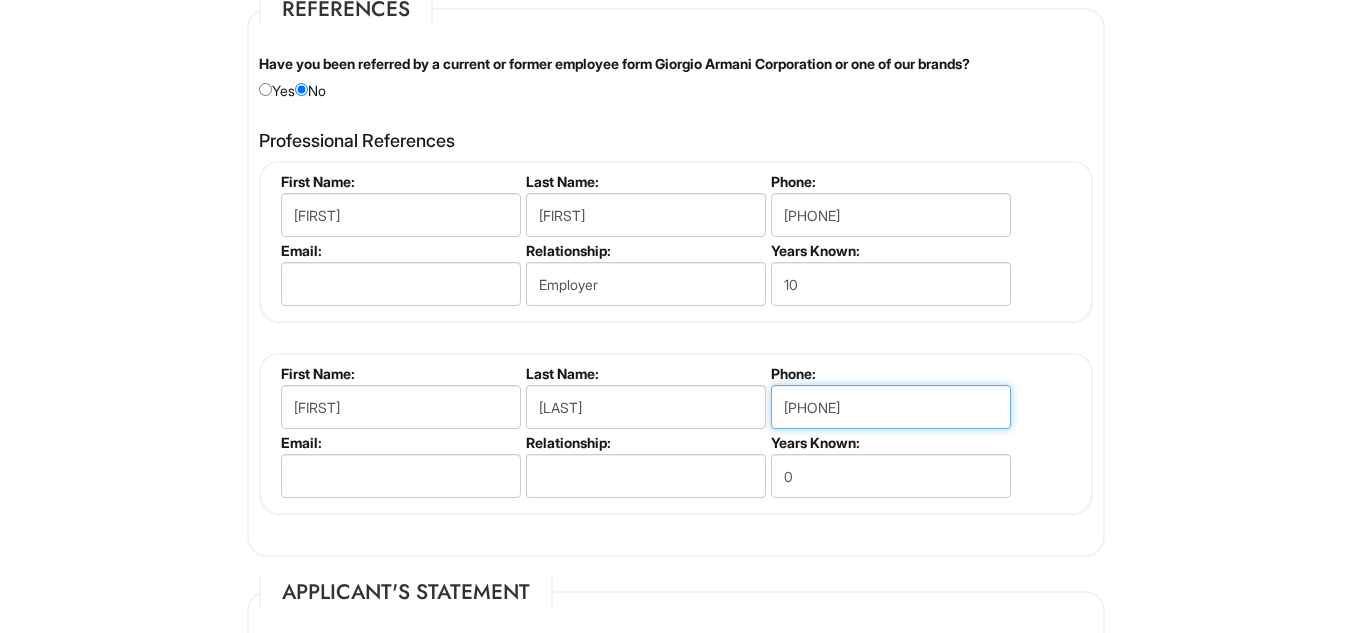 type on "[PHONE]" 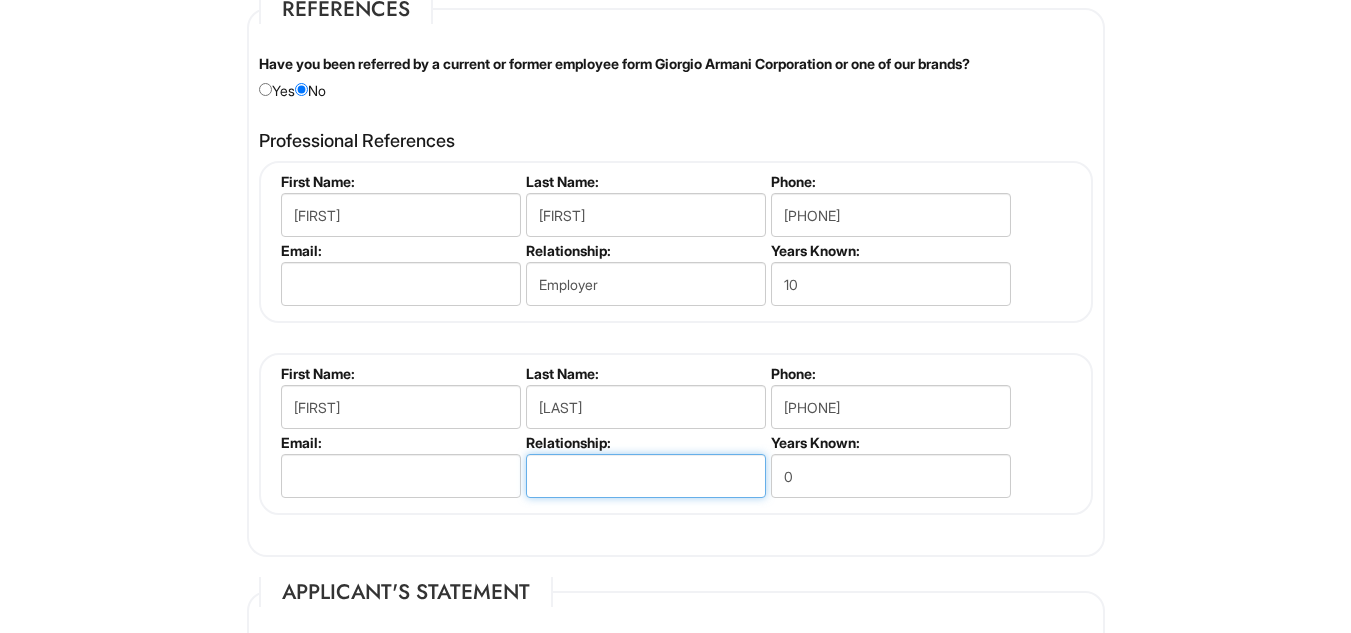 click at bounding box center [646, 476] 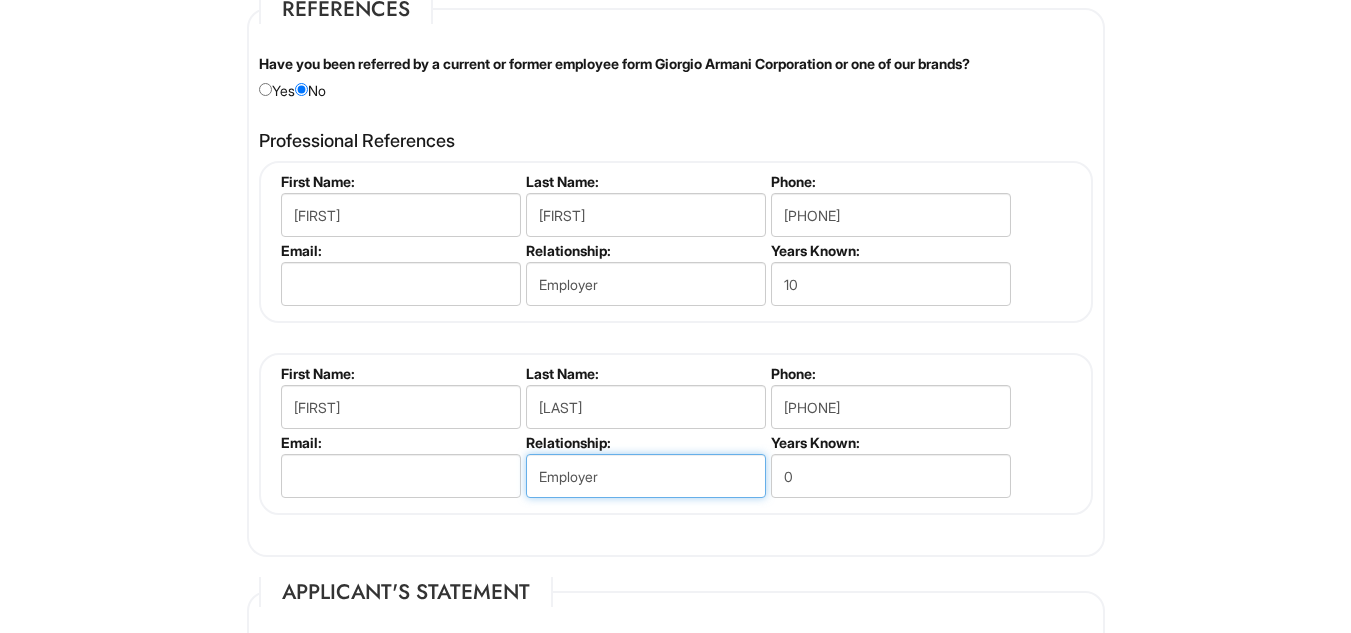 type on "Employer" 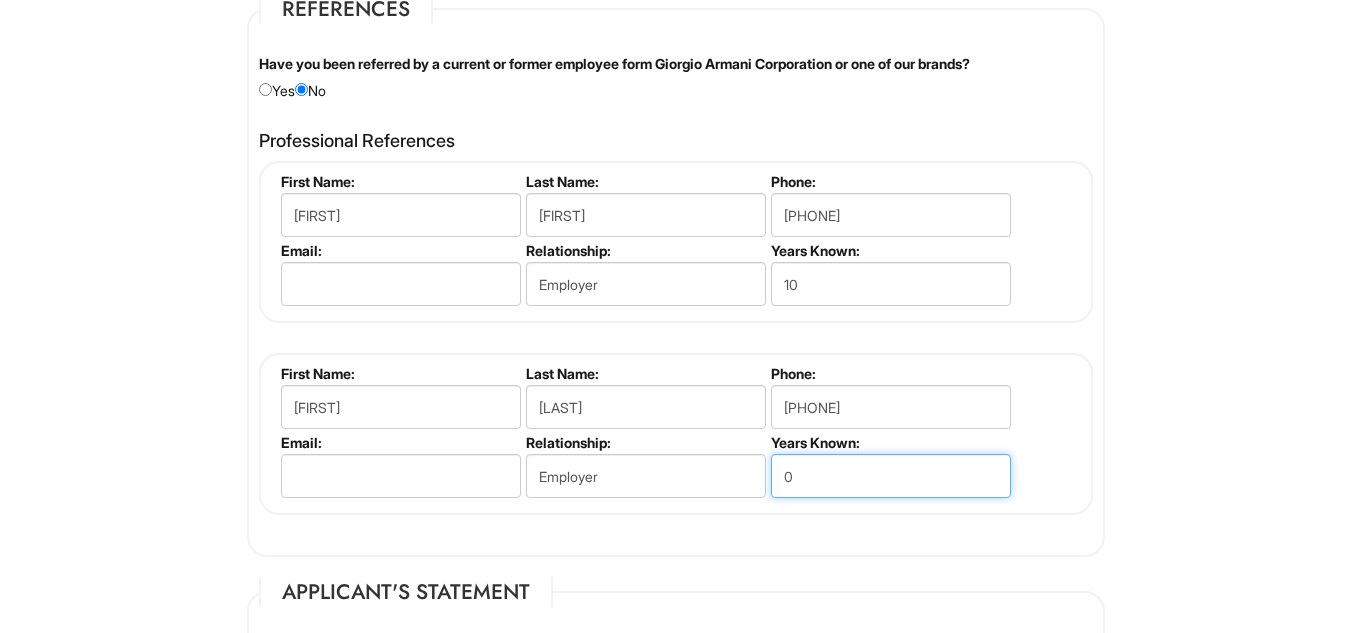 click on "0" at bounding box center [891, 476] 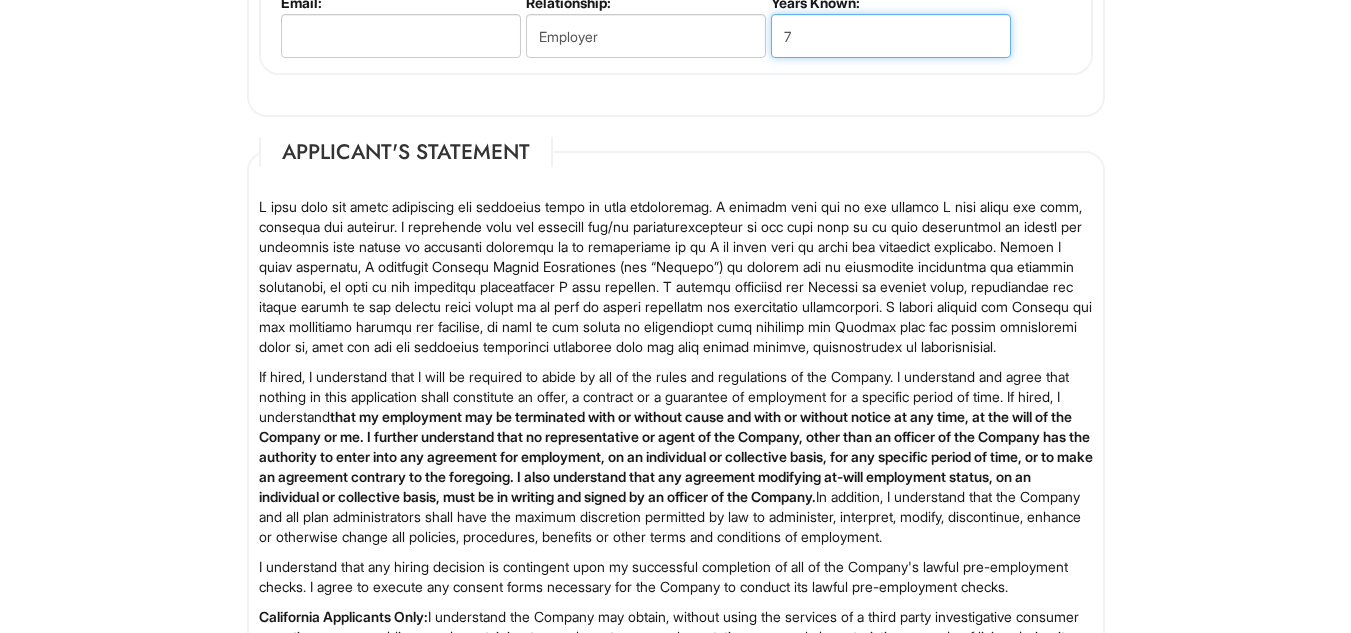 scroll, scrollTop: 3189, scrollLeft: 0, axis: vertical 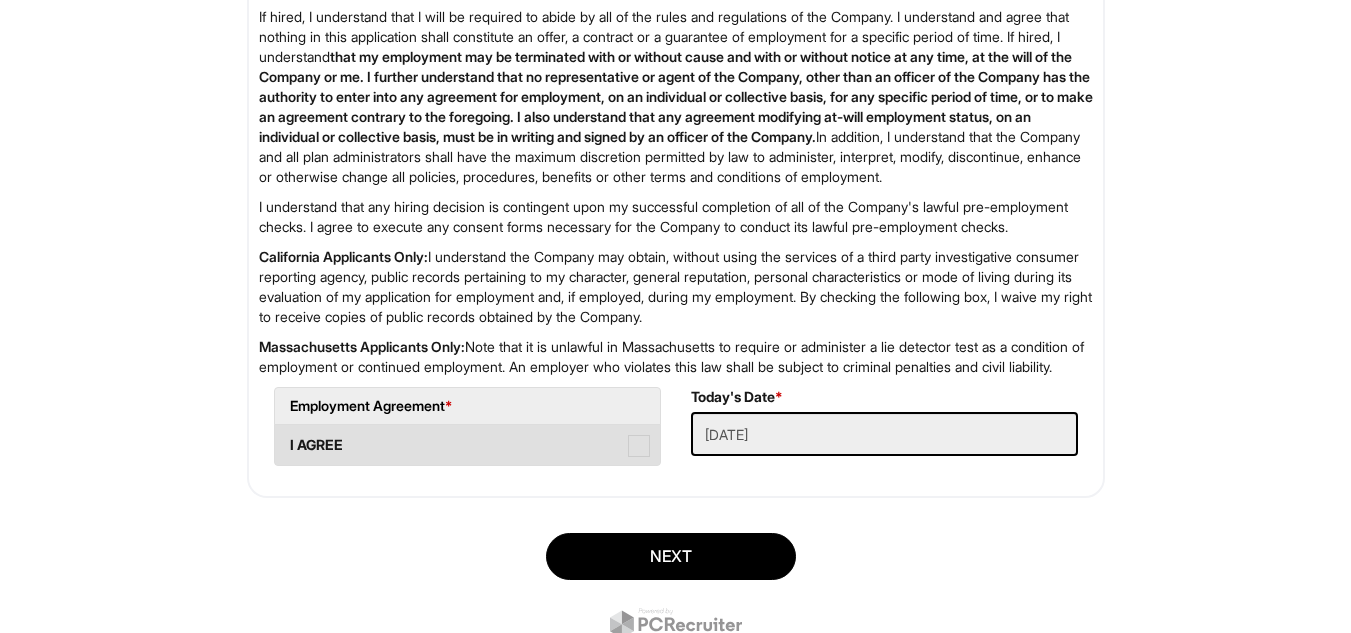 type on "7" 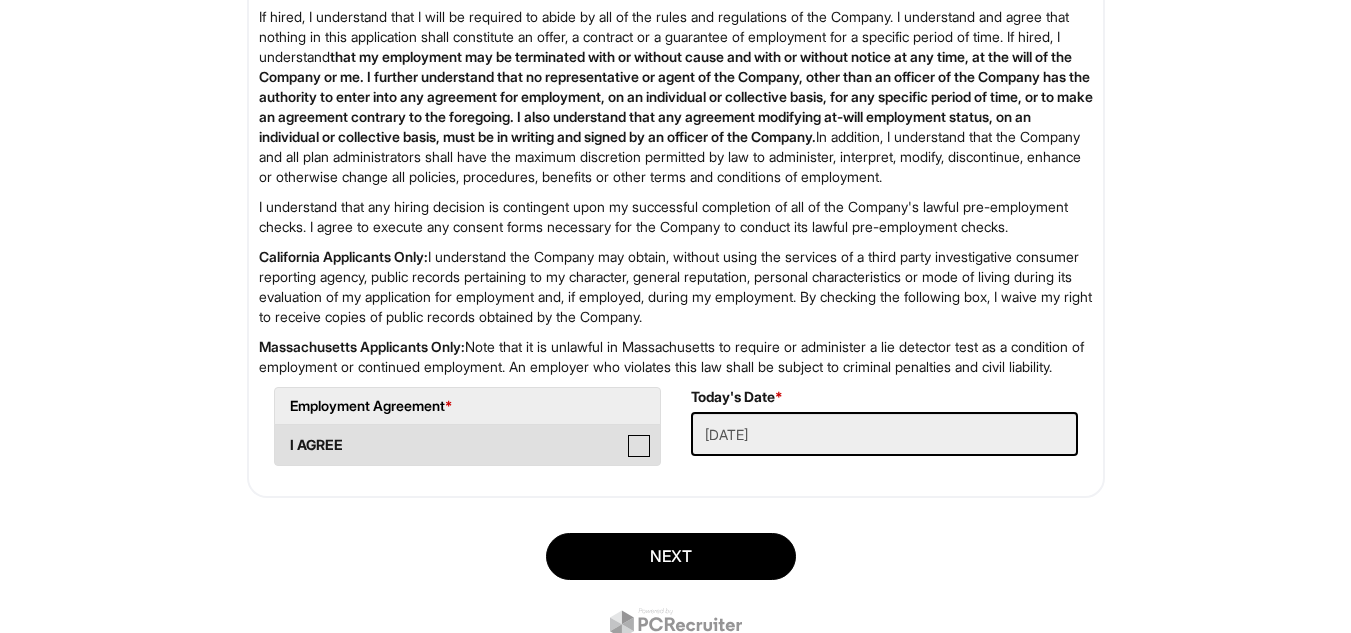 click on "I AGREE" at bounding box center (281, 435) 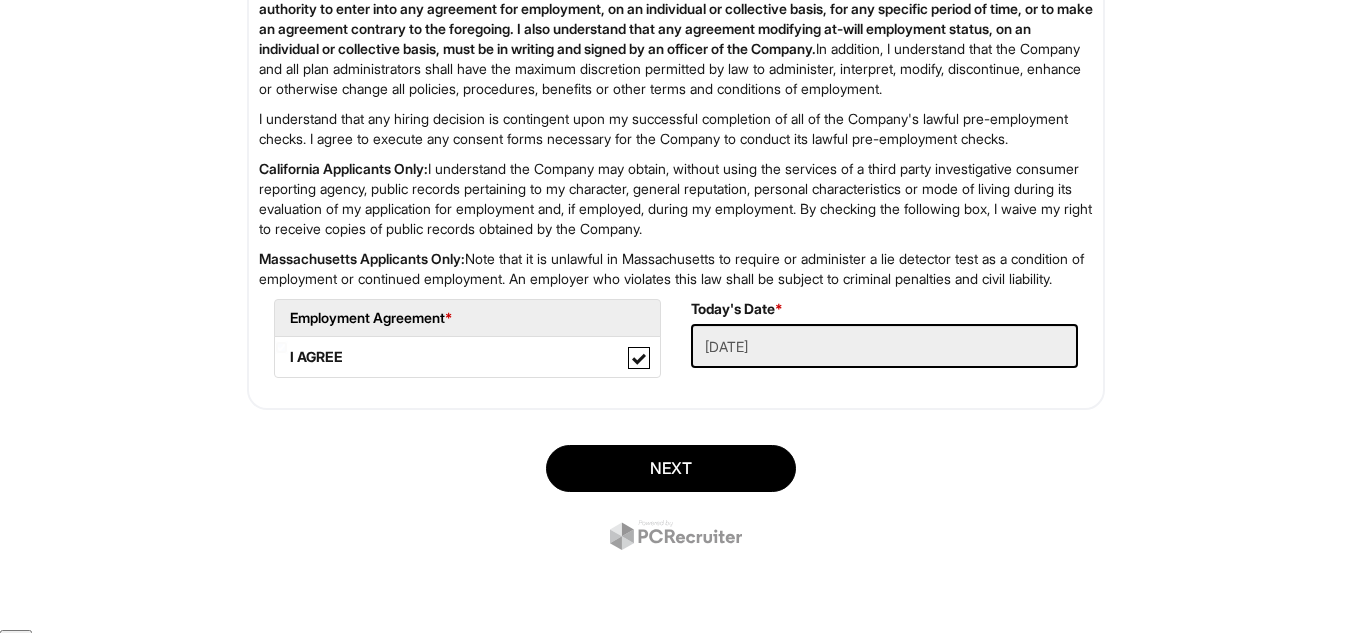 scroll, scrollTop: 3322, scrollLeft: 0, axis: vertical 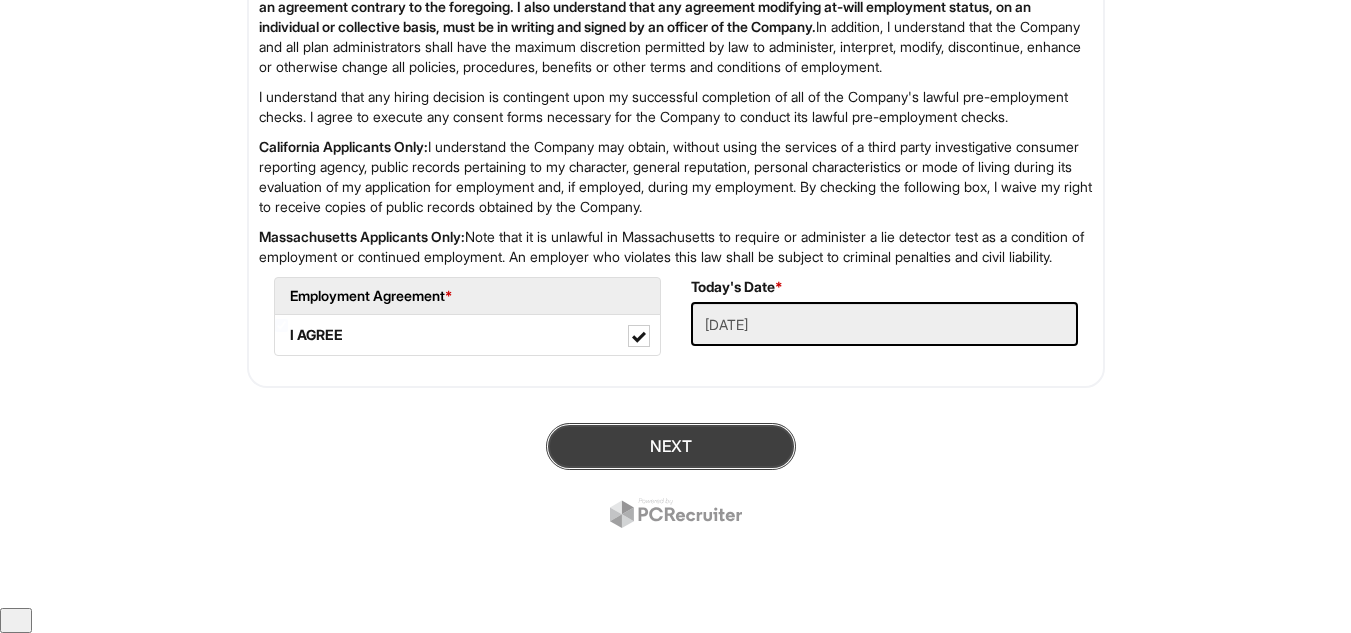 click on "Next" at bounding box center [671, 446] 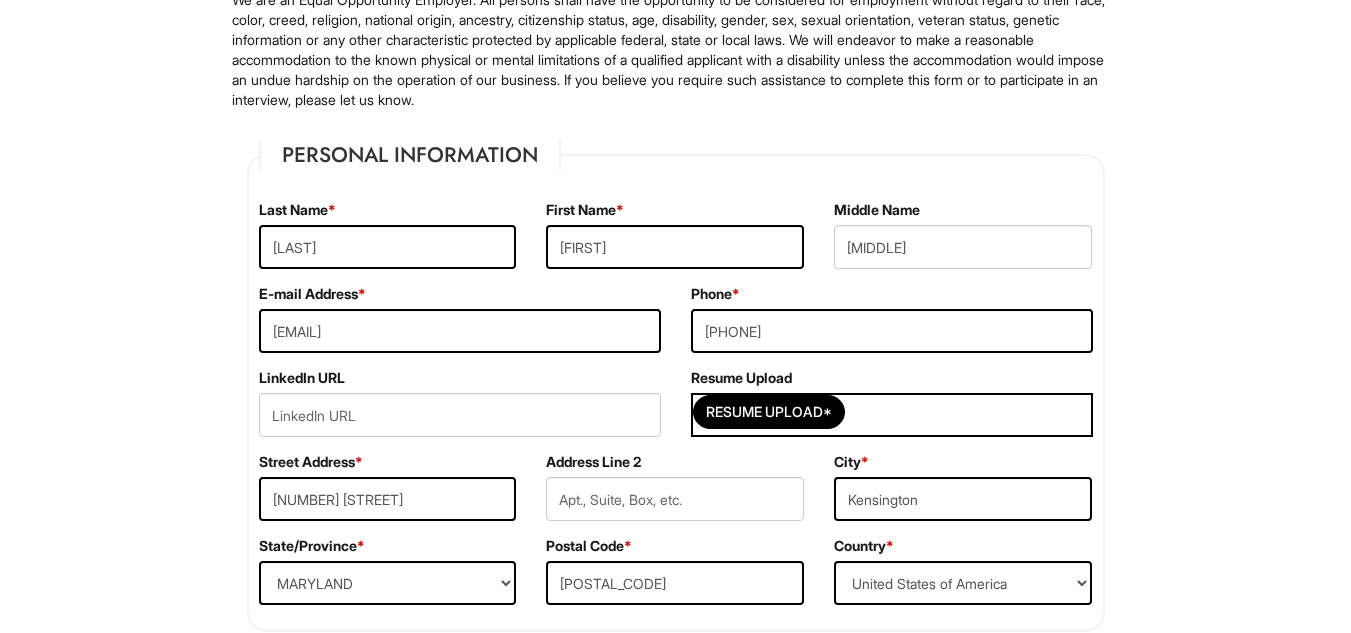 scroll, scrollTop: 255, scrollLeft: 0, axis: vertical 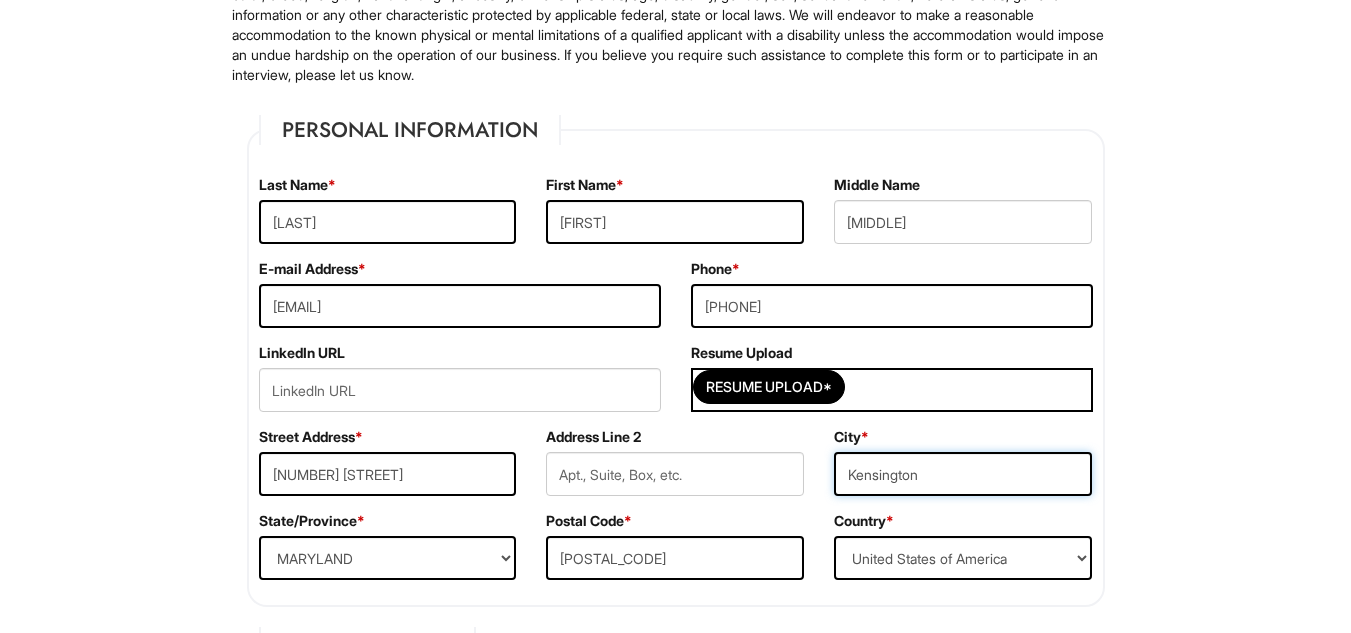 click on "Kensington" at bounding box center [963, 474] 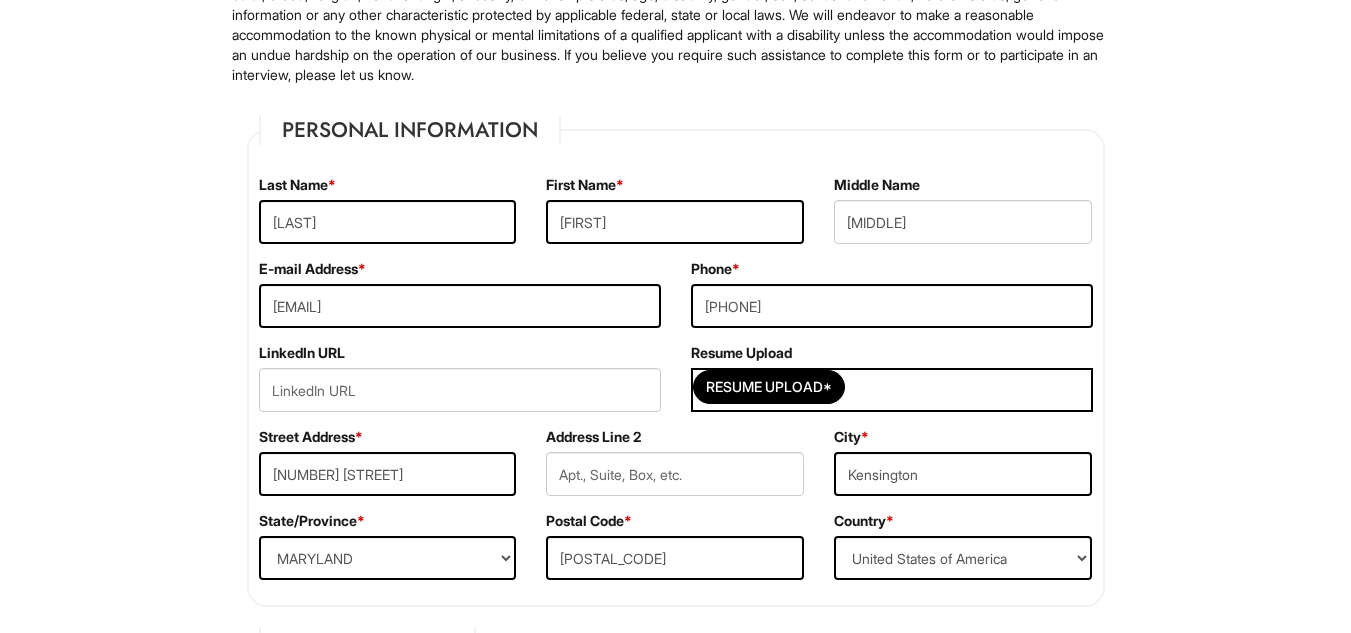click on "Please Complete This Form 1 2 3 Client Advisor, Emporio Armani BLM PLEASE COMPLETE ALL REQUIRED FIELDS
We are an Equal Opportunity Employer. All persons shall have the opportunity to be considered for employment without regard to their race, color, creed, religion, national origin, ancestry, citizenship status, age, disability, gender, sex, sexual orientation, veteran status, genetic information or any other characteristic protected by applicable federal, state or local laws. We will endeavor to make a reasonable accommodation to the known physical or mental limitations of a qualified applicant with a disability unless the accommodation would impose an undue hardship on the operation of our business. If you believe you require such assistance to complete this form or to participate in an interview, please let us know.
Personal Information
Last Name  *   [LAST]
First Name  *   [FIRST]
Middle Name   [MIDDLE]
E-mail Address  *   [EMAIL]
Phone  *   [PHONE]
LinkedIn URL
Resume Upload
*" at bounding box center (676, 1723) 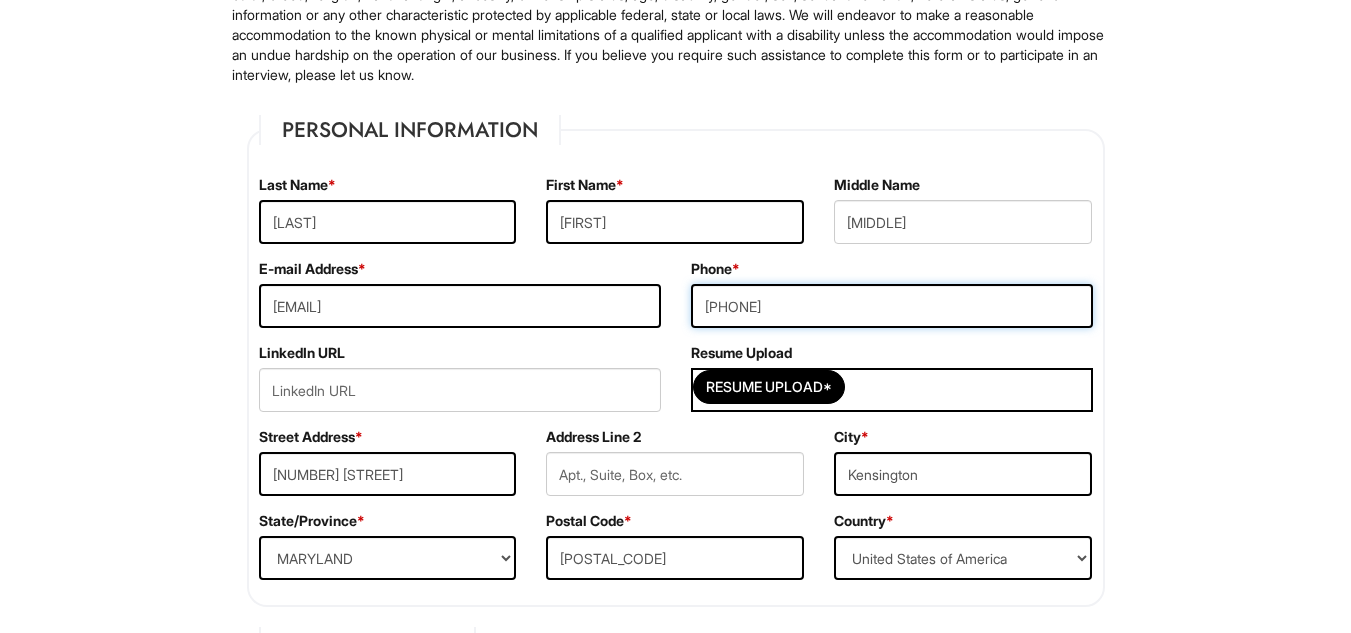 click on "[PHONE]" at bounding box center [892, 306] 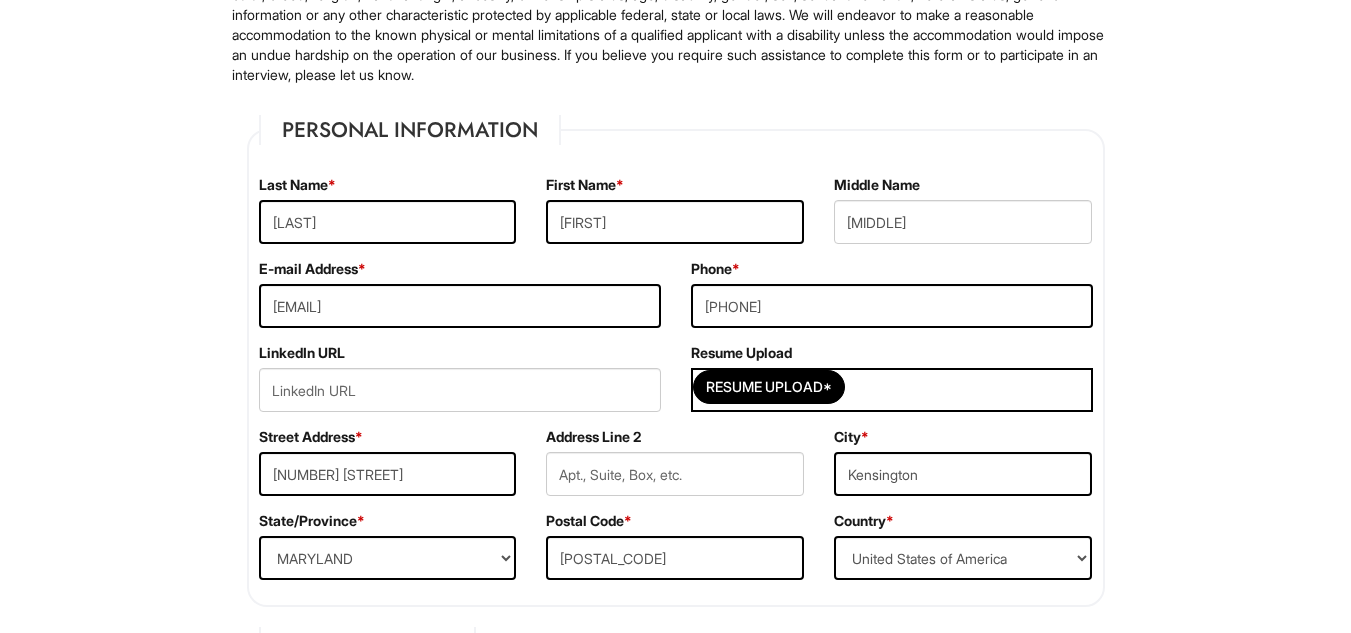 click on "Please Complete This Form 1 2 3 Client Advisor, Emporio Armani BLM PLEASE COMPLETE ALL REQUIRED FIELDS
We are an Equal Opportunity Employer. All persons shall have the opportunity to be considered for employment without regard to their race, color, creed, religion, national origin, ancestry, citizenship status, age, disability, gender, sex, sexual orientation, veteran status, genetic information or any other characteristic protected by applicable federal, state or local laws. We will endeavor to make a reasonable accommodation to the known physical or mental limitations of a qualified applicant with a disability unless the accommodation would impose an undue hardship on the operation of our business. If you believe you require such assistance to complete this form or to participate in an interview, please let us know.
Personal Information
Last Name  *   [LAST]
First Name  *   [FIRST]
Middle Name   [MIDDLE]
E-mail Address  *   [EMAIL]
Phone  *   [PHONE]" at bounding box center [675, 1731] 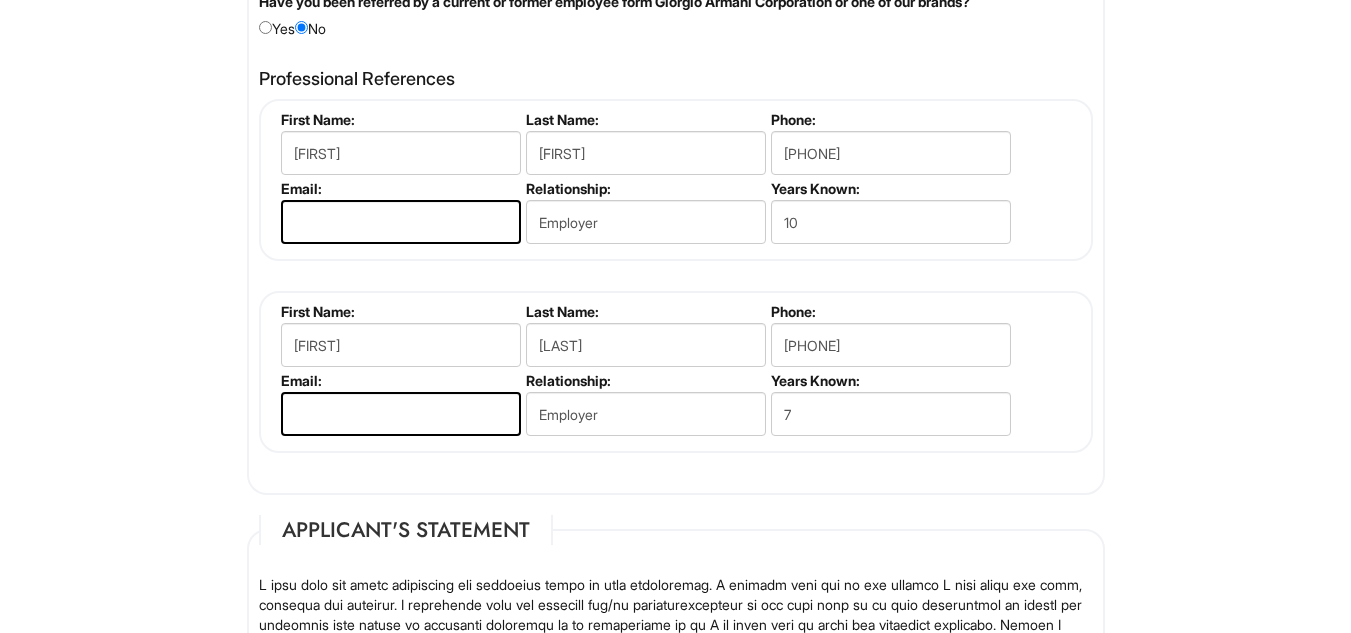 scroll, scrollTop: 2522, scrollLeft: 0, axis: vertical 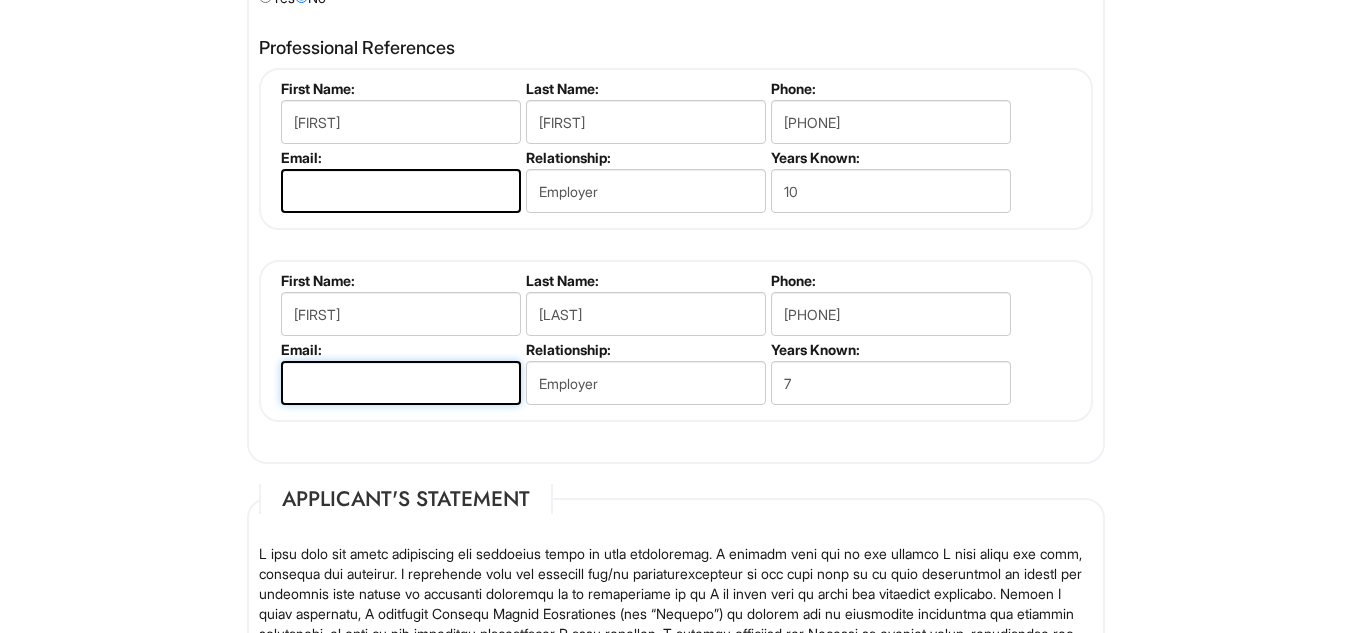 click at bounding box center [401, 383] 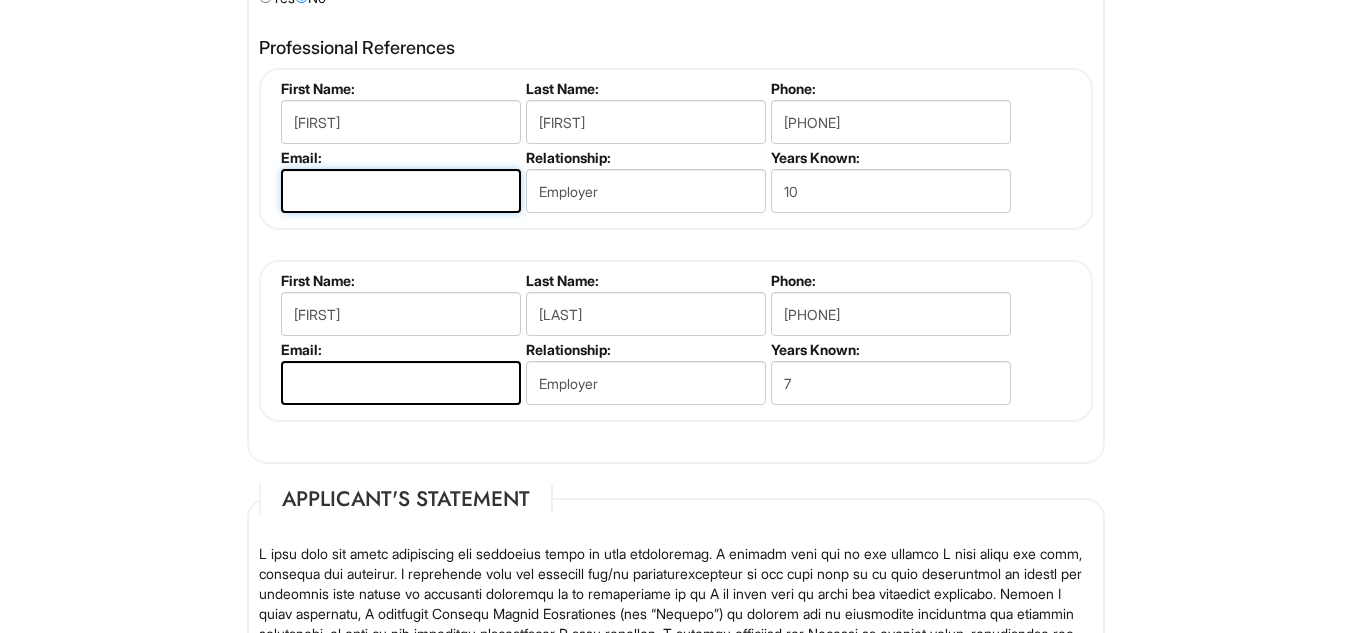 click at bounding box center (401, 191) 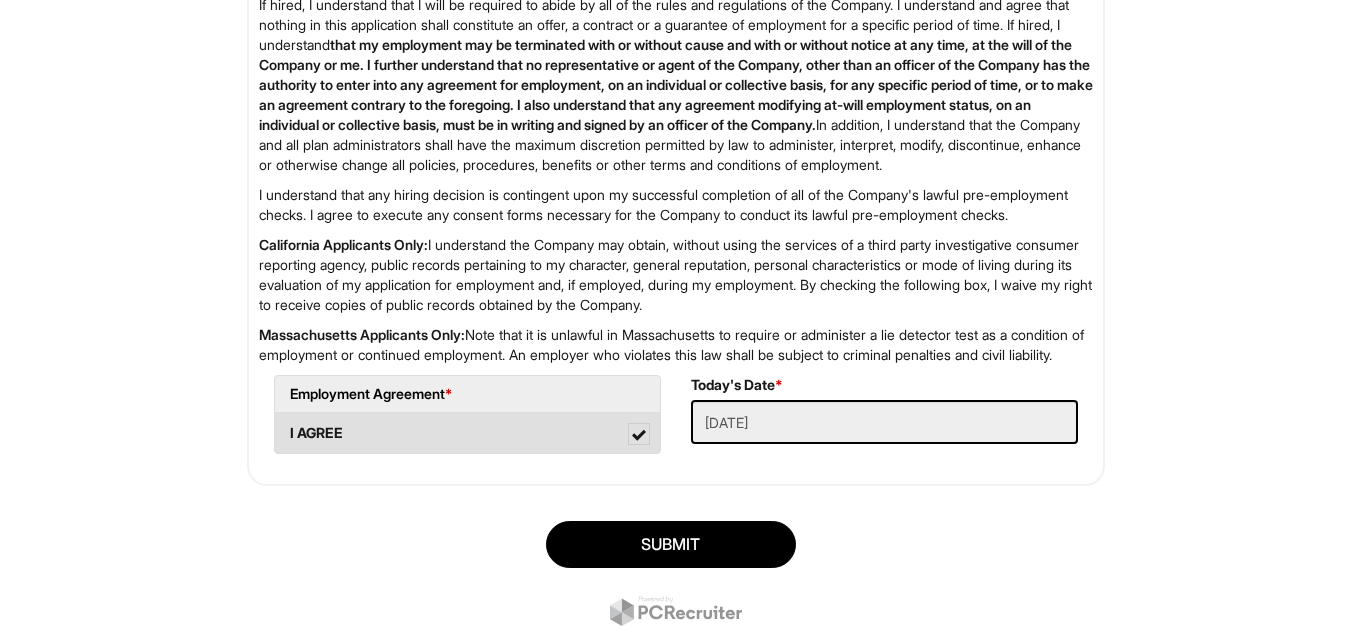 scroll, scrollTop: 3394, scrollLeft: 0, axis: vertical 